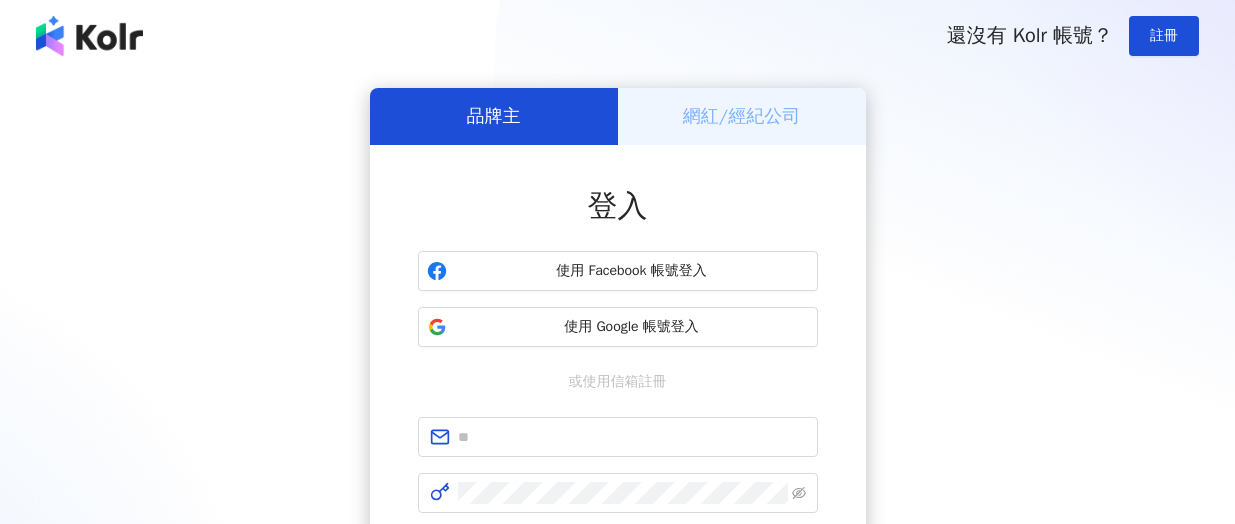 scroll, scrollTop: 0, scrollLeft: 0, axis: both 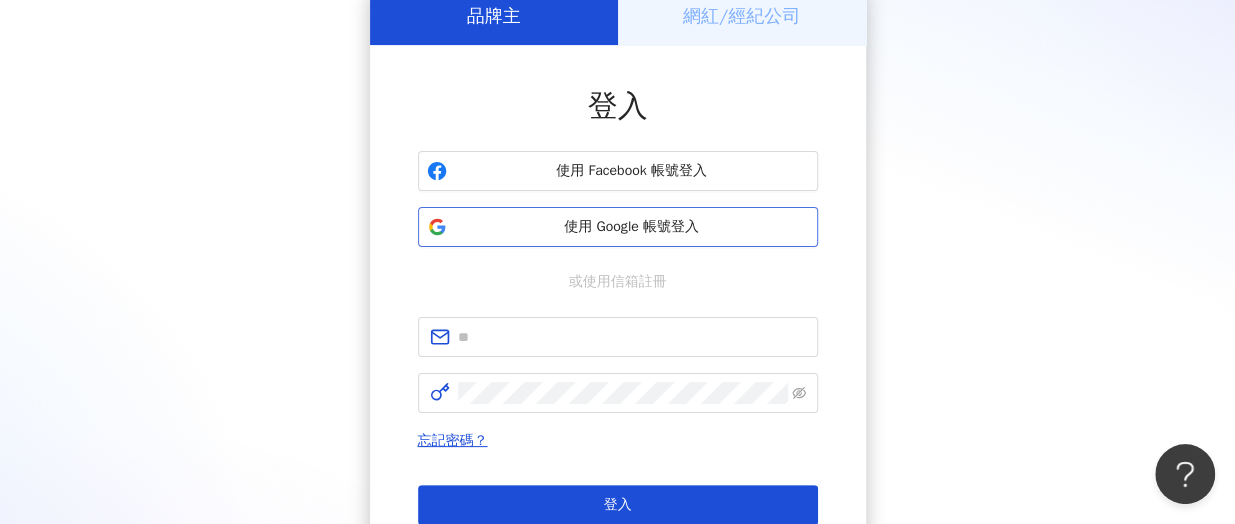 click on "使用 Google 帳號登入" at bounding box center [632, 227] 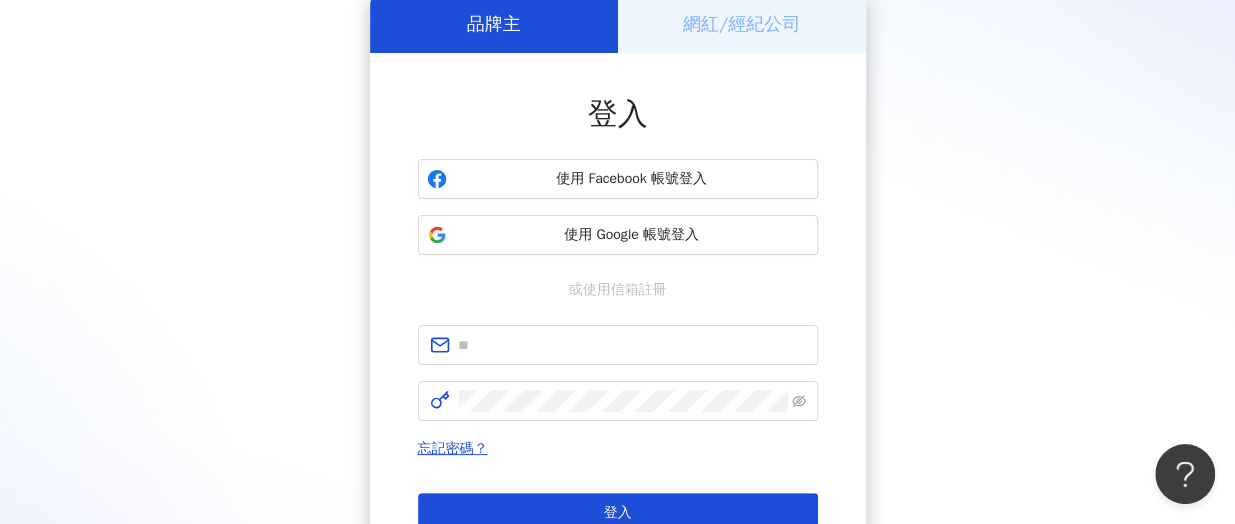 scroll, scrollTop: 100, scrollLeft: 0, axis: vertical 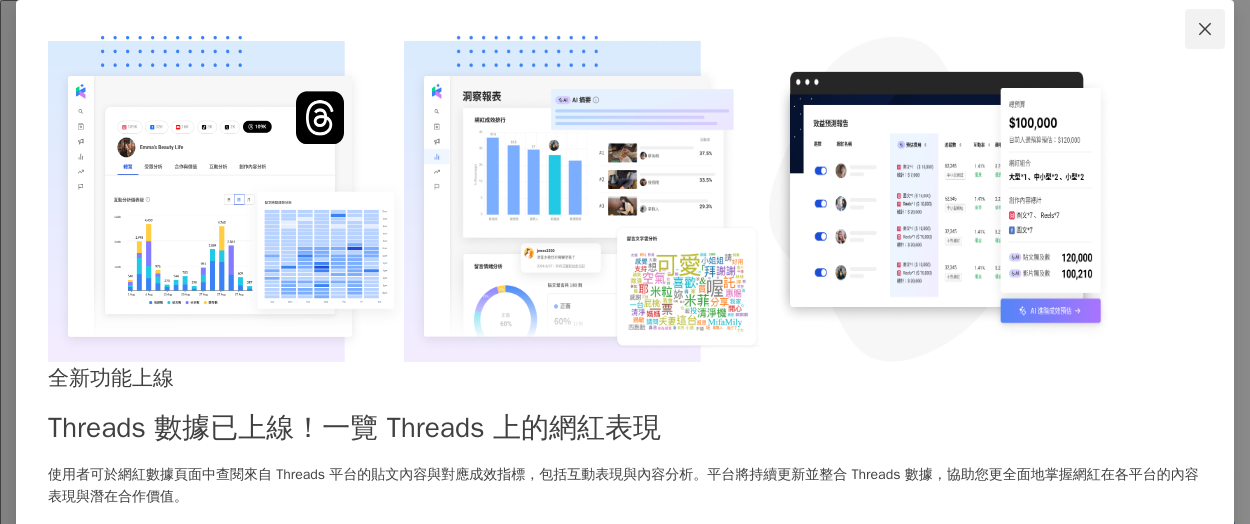 click 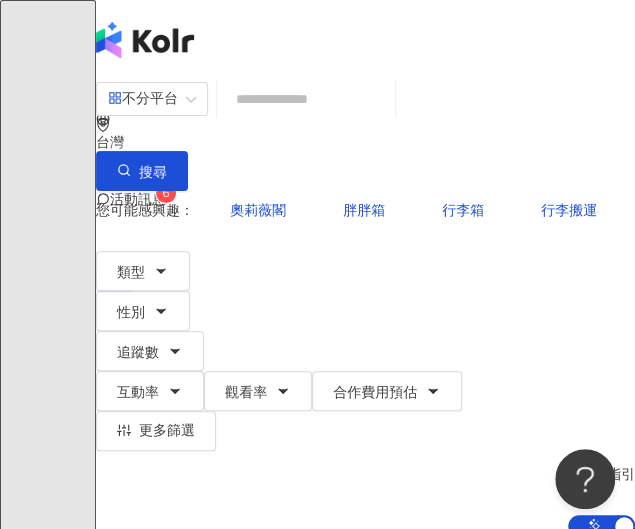 click on "活動訊息 6 B" at bounding box center [365, 160] 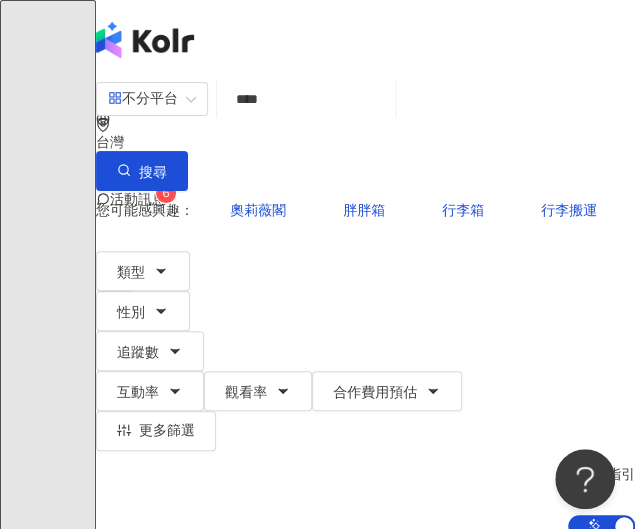 scroll, scrollTop: 0, scrollLeft: 16, axis: horizontal 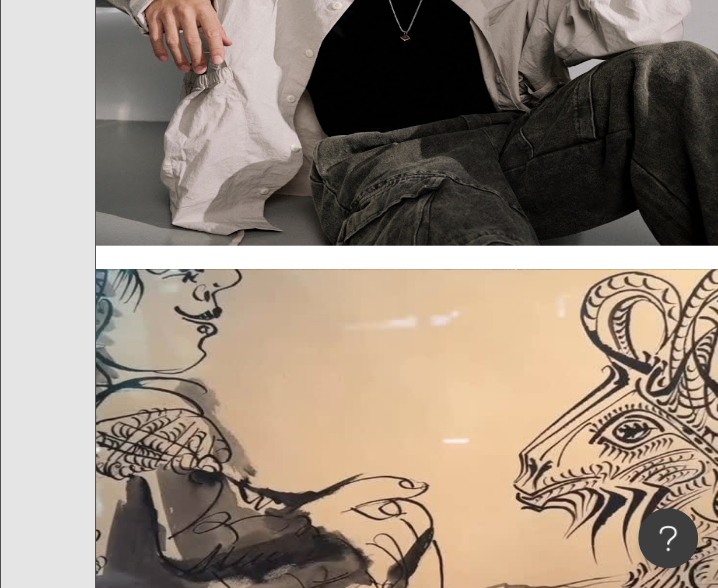 drag, startPoint x: 634, startPoint y: 4, endPoint x: 125, endPoint y: 220, distance: 552.9349 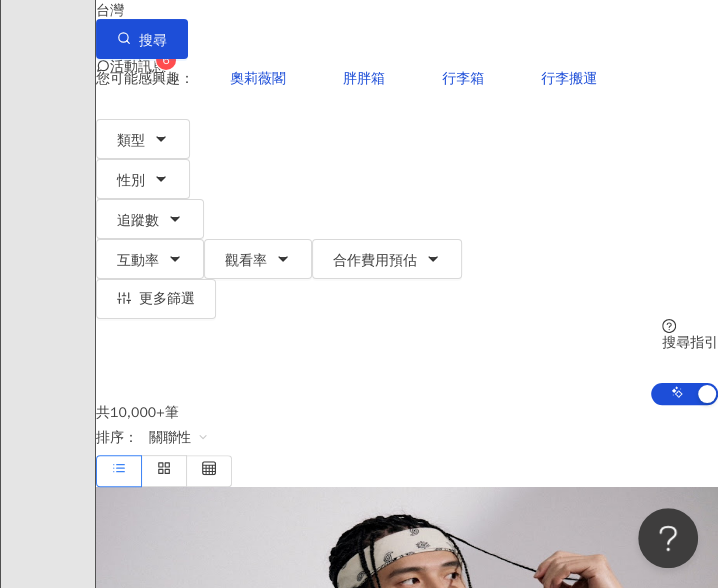 scroll, scrollTop: 0, scrollLeft: 0, axis: both 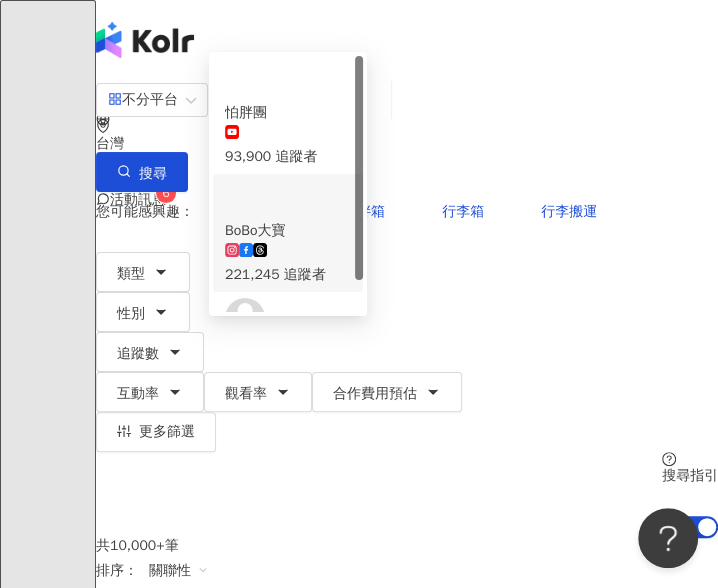 drag, startPoint x: 311, startPoint y: 128, endPoint x: 291, endPoint y: 135, distance: 21.189621 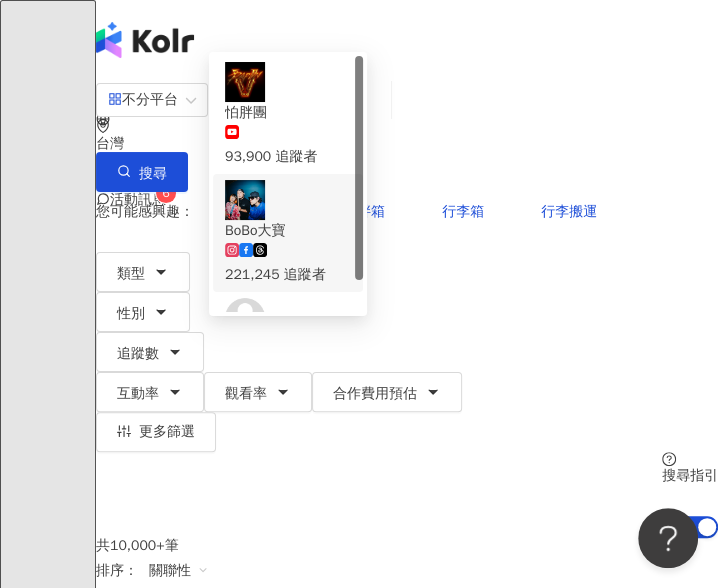 click on "****" at bounding box center [304, 100] 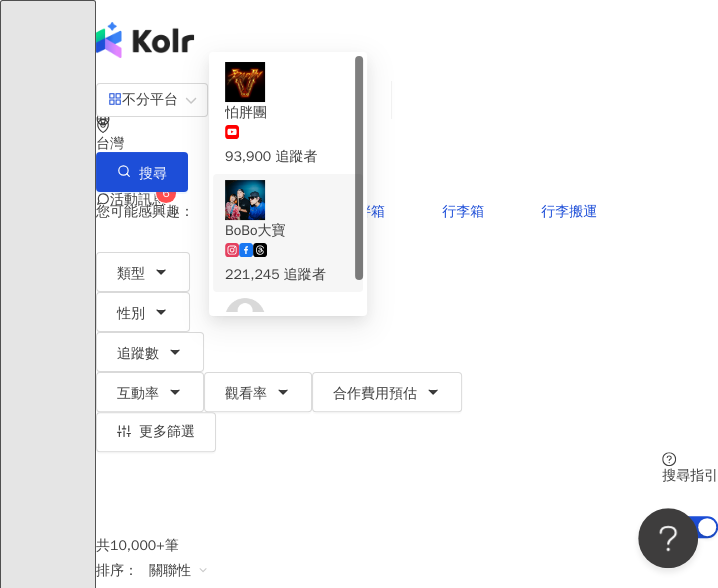 type on "***" 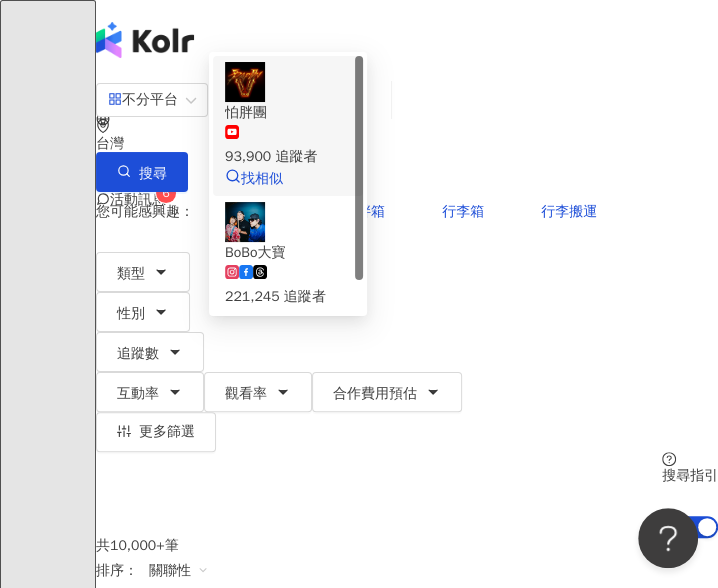 click on "怕胖團" at bounding box center (288, 113) 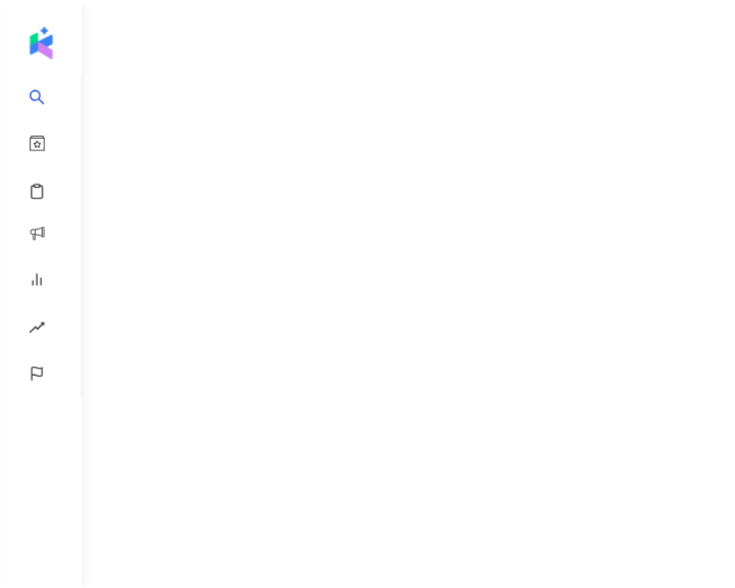 scroll, scrollTop: 0, scrollLeft: 0, axis: both 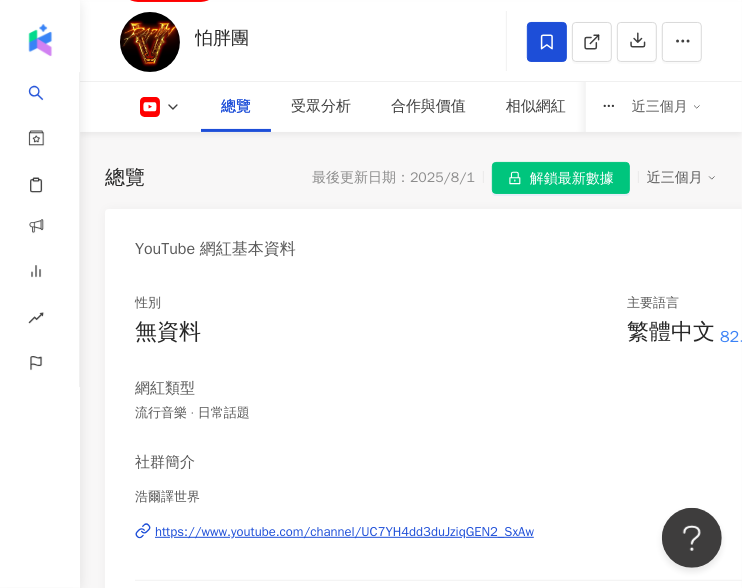 click 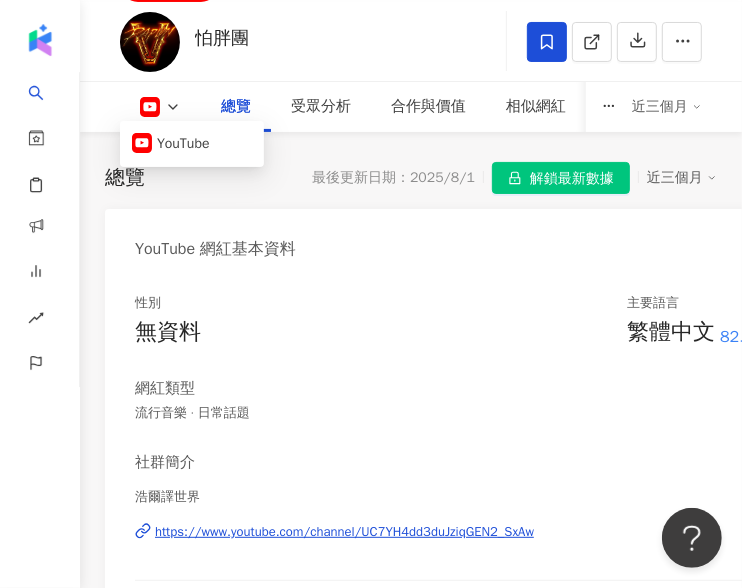drag, startPoint x: 426, startPoint y: 66, endPoint x: 404, endPoint y: 5, distance: 64.84597 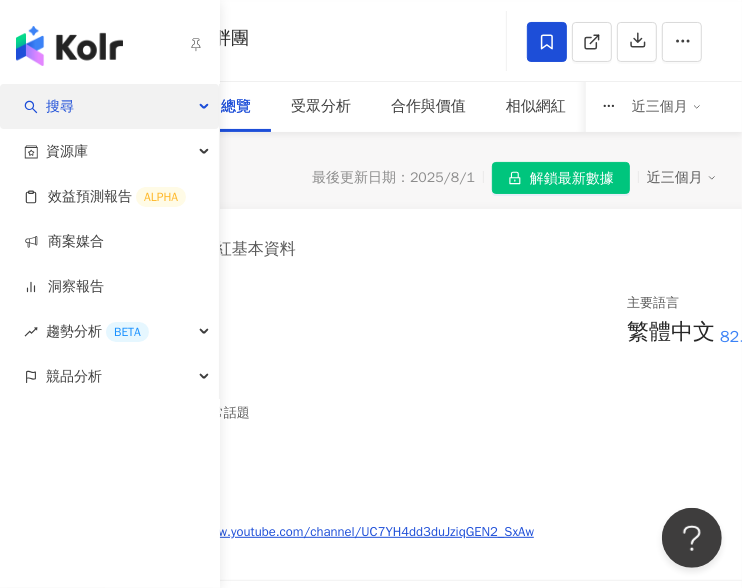 click on "搜尋" at bounding box center (109, 106) 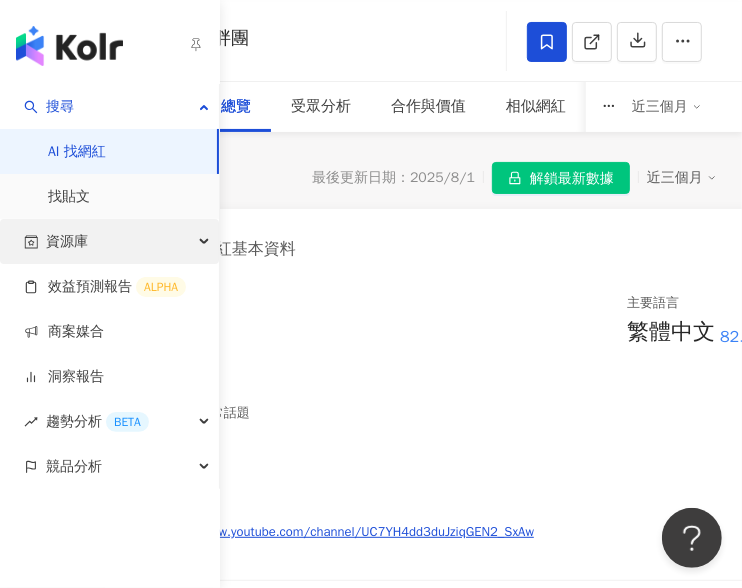 click on "資源庫" at bounding box center [109, 241] 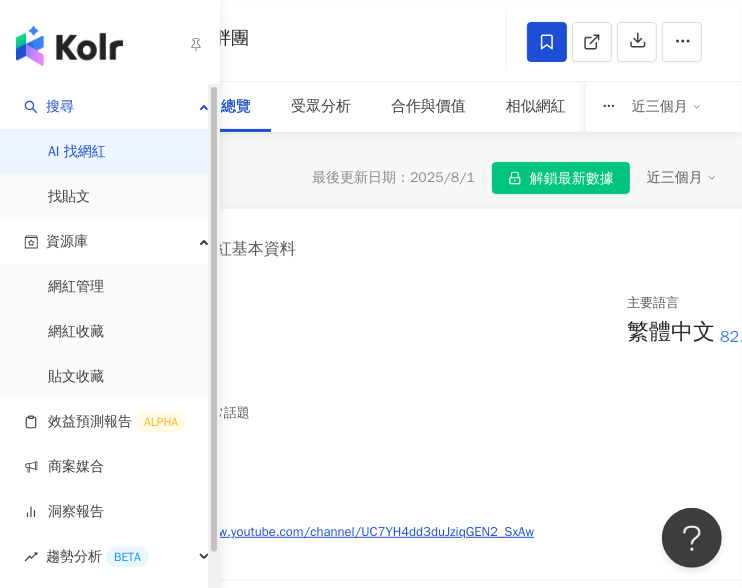 click on "AI 找網紅" at bounding box center [77, 152] 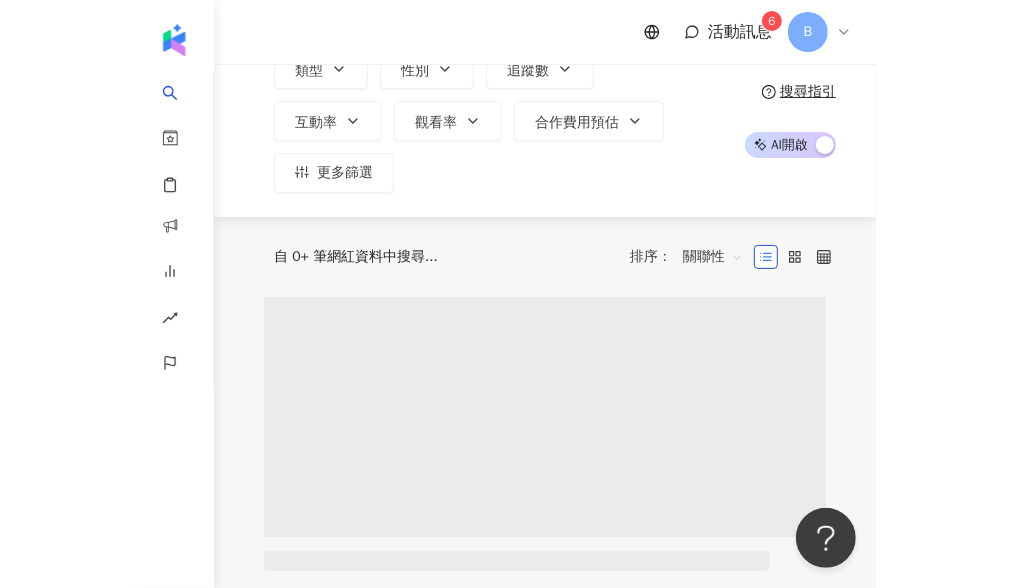 scroll, scrollTop: 0, scrollLeft: 0, axis: both 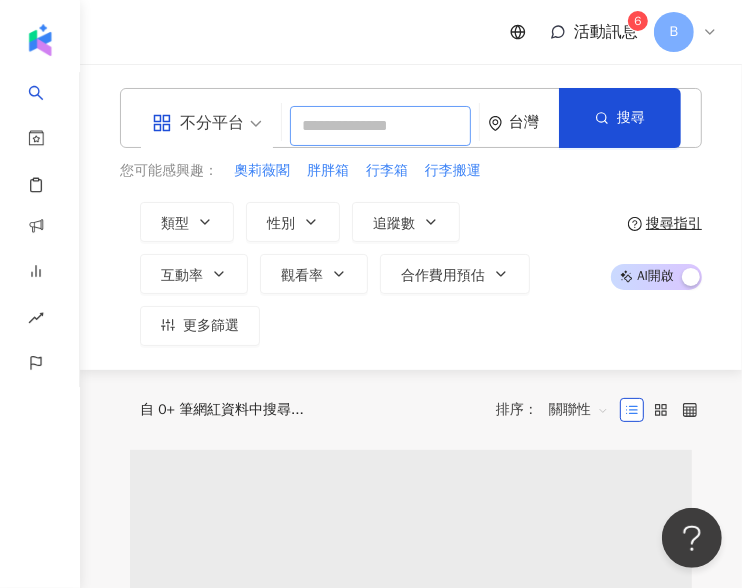 click at bounding box center (380, 126) 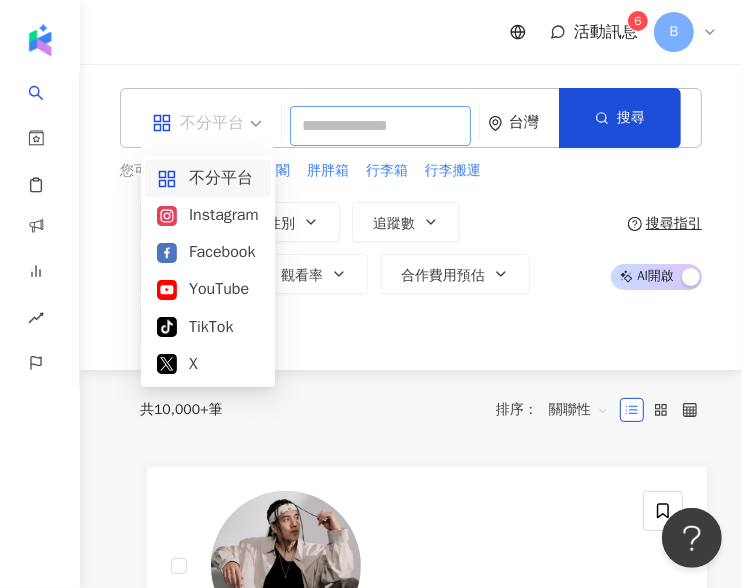 click on "不分平台" at bounding box center (207, 123) 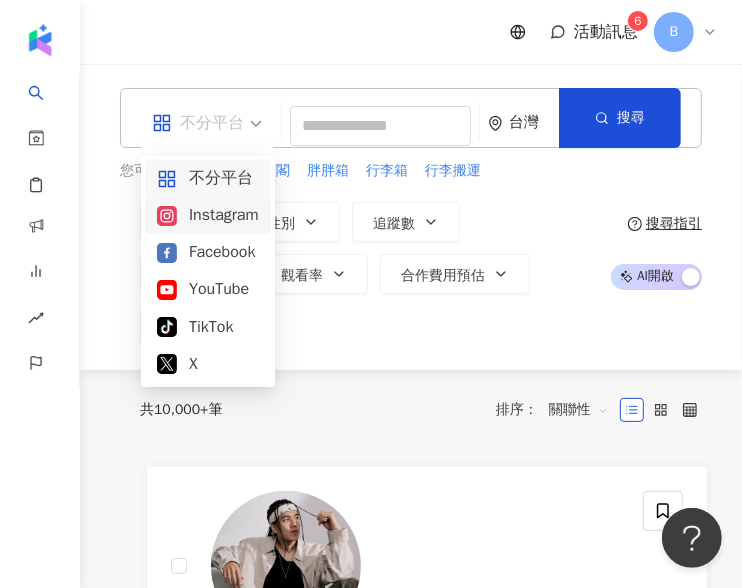 click on "Instagram" at bounding box center (208, 215) 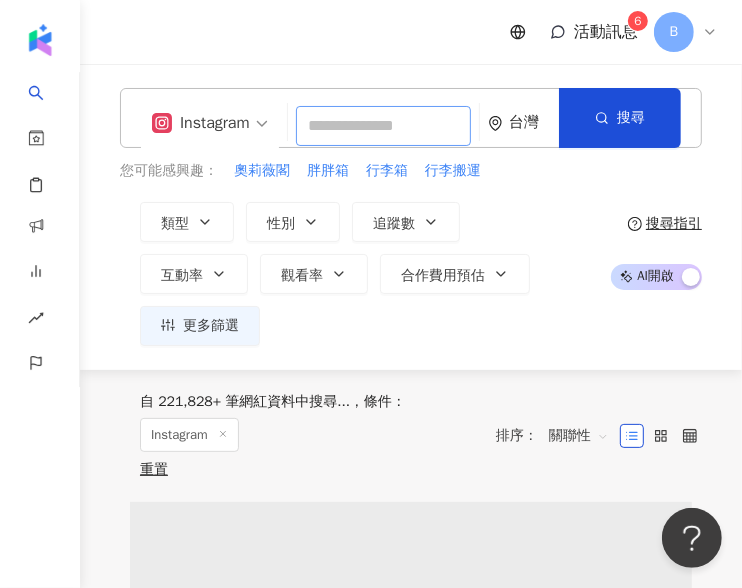 click at bounding box center (383, 126) 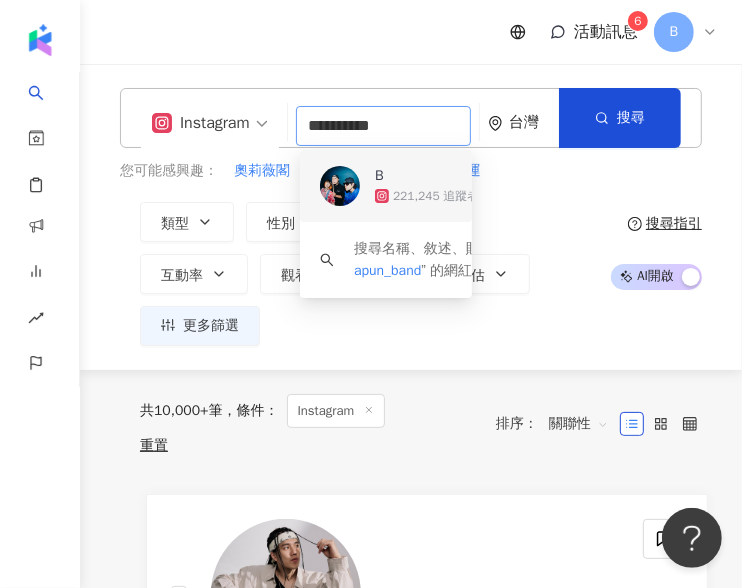 click on "BoBo大寶 221,245   追蹤者" at bounding box center (427, 186) 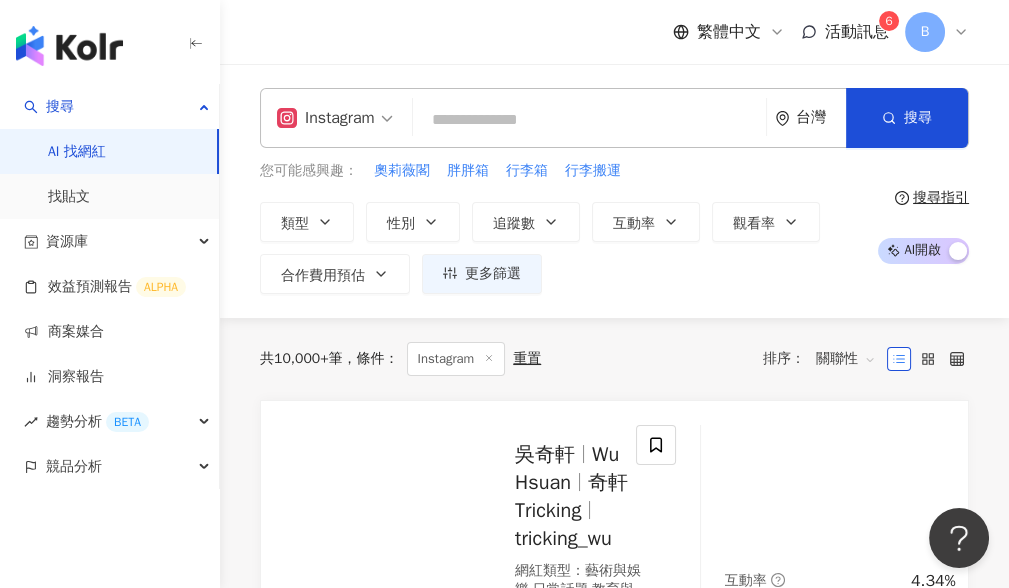 click at bounding box center [589, 120] 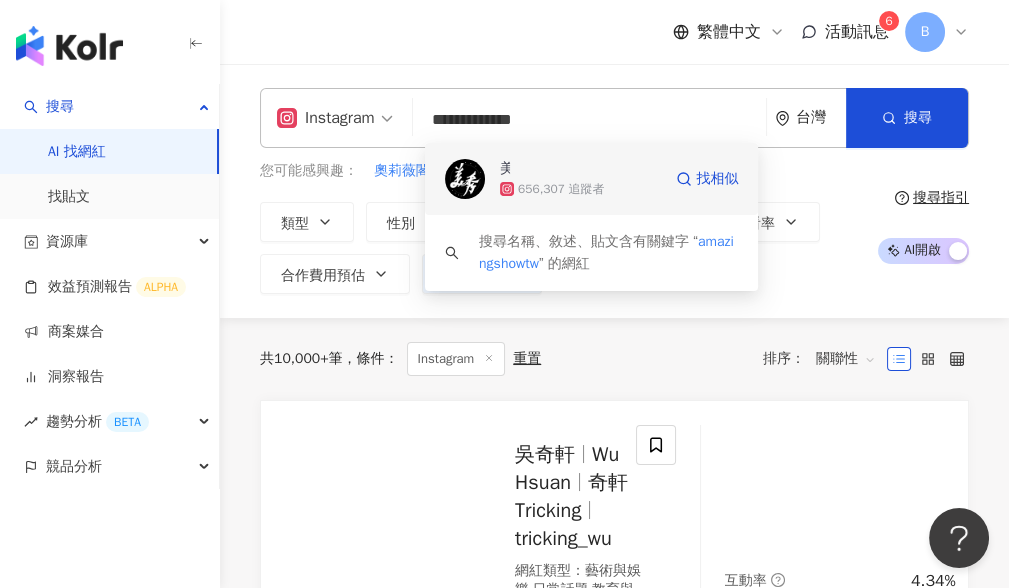 click on "美秀集團" at bounding box center (505, 169) 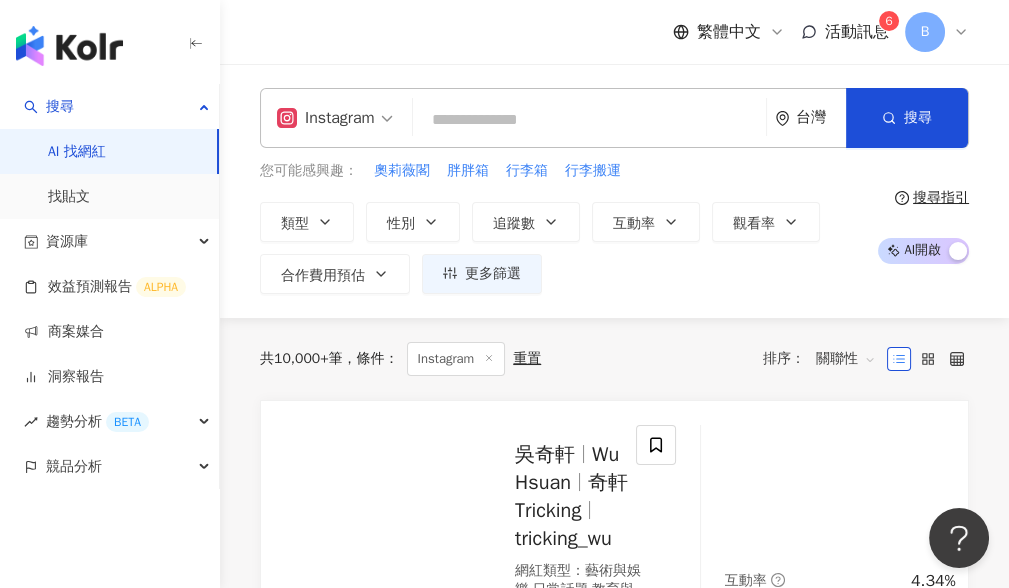 drag, startPoint x: 772, startPoint y: 73, endPoint x: 729, endPoint y: 5, distance: 80.454956 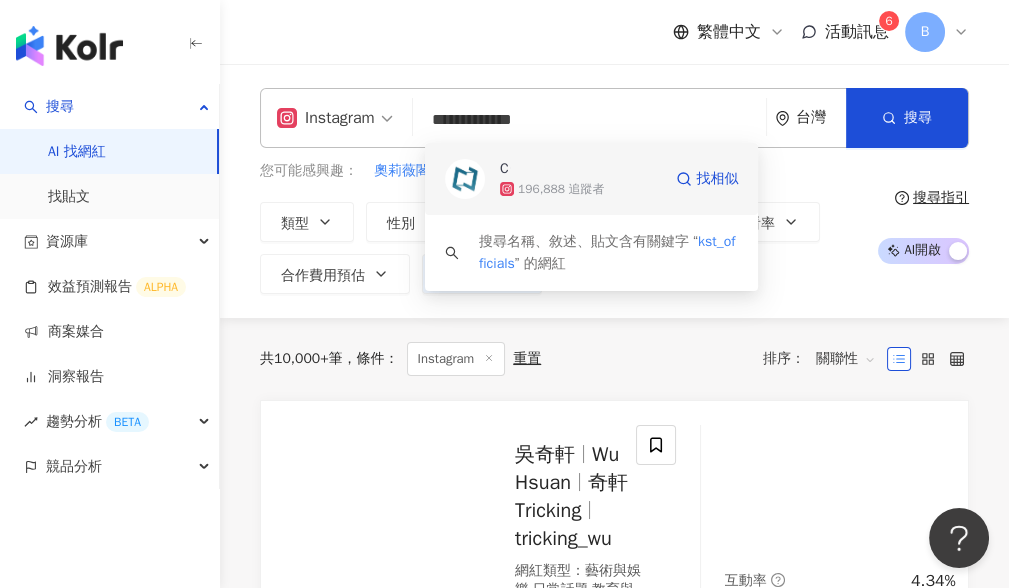 click on "Constant & Change 康士坦的變化球 196,888   追蹤者" at bounding box center (580, 179) 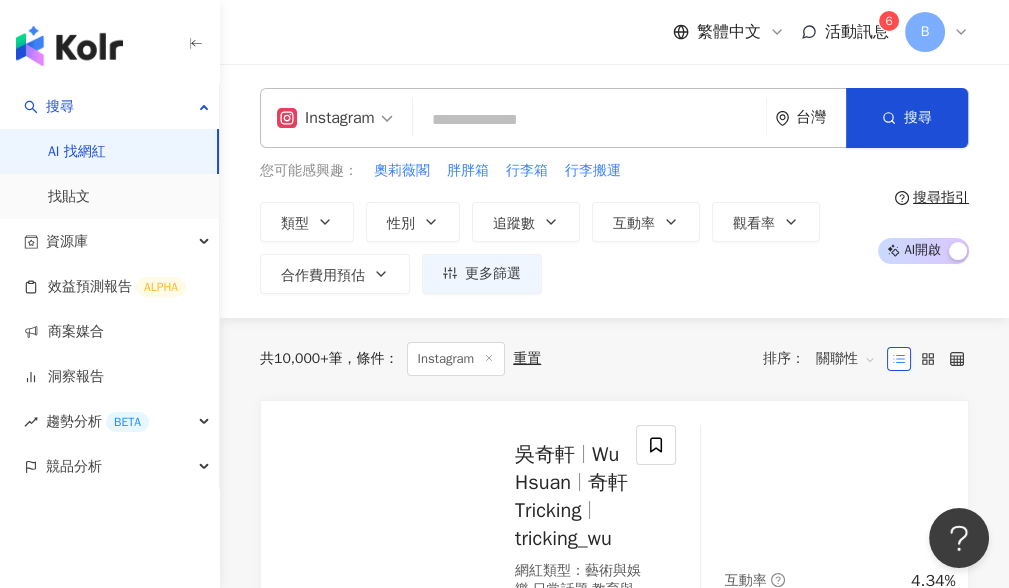 paste on "**********" 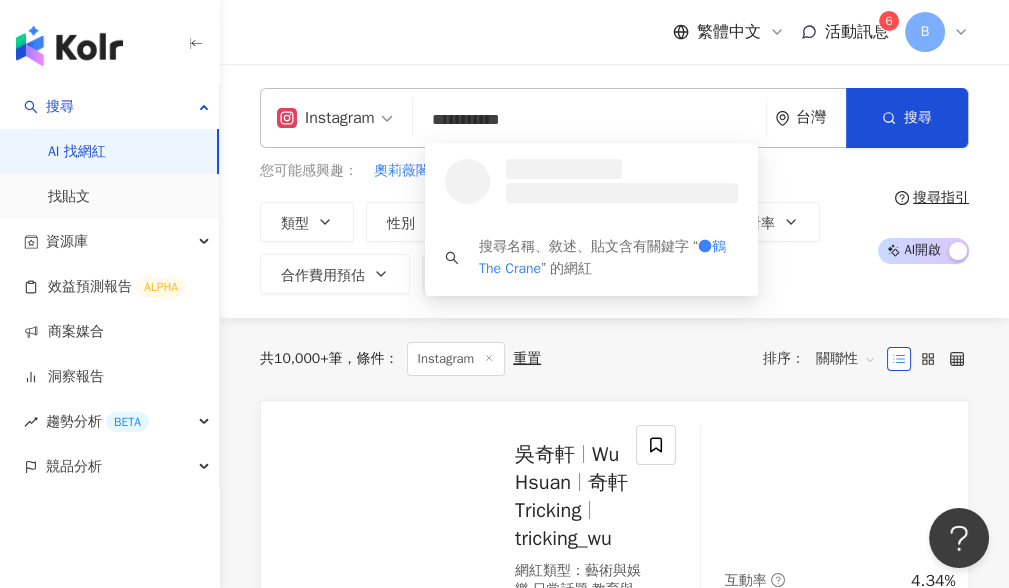 click on "**********" at bounding box center [589, 120] 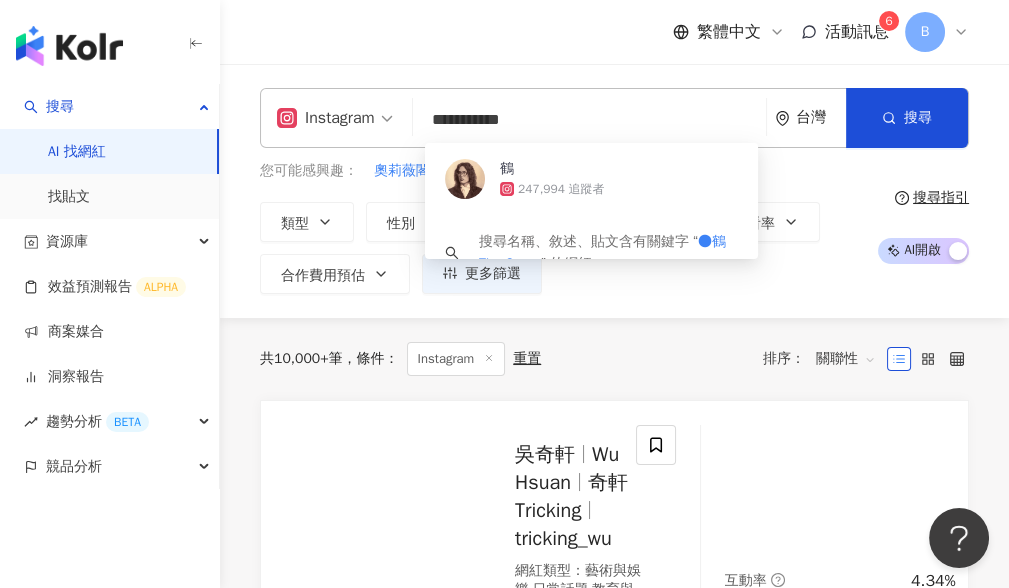 type on "**********" 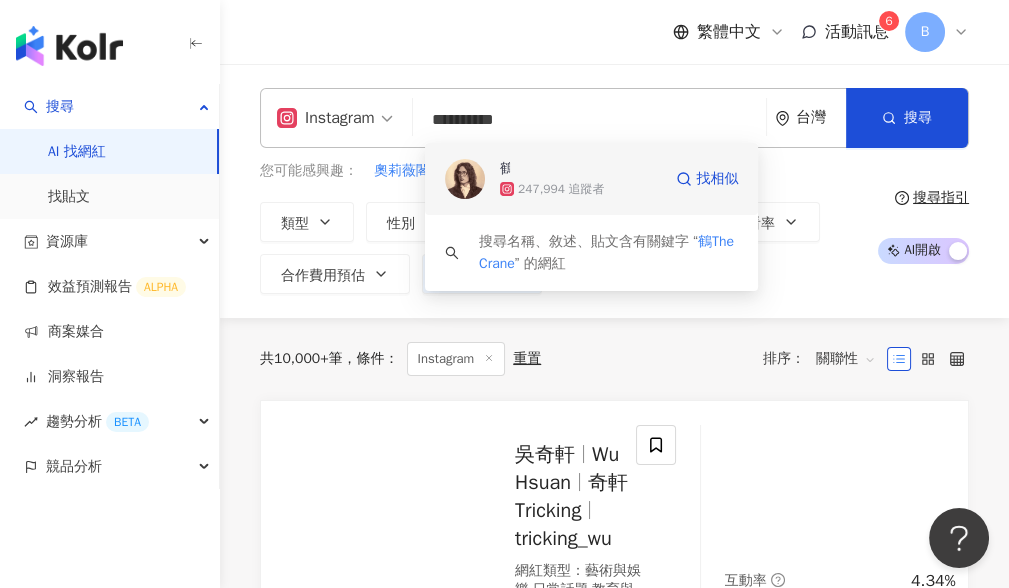 click on "鶴 247,994   追蹤者" at bounding box center (580, 179) 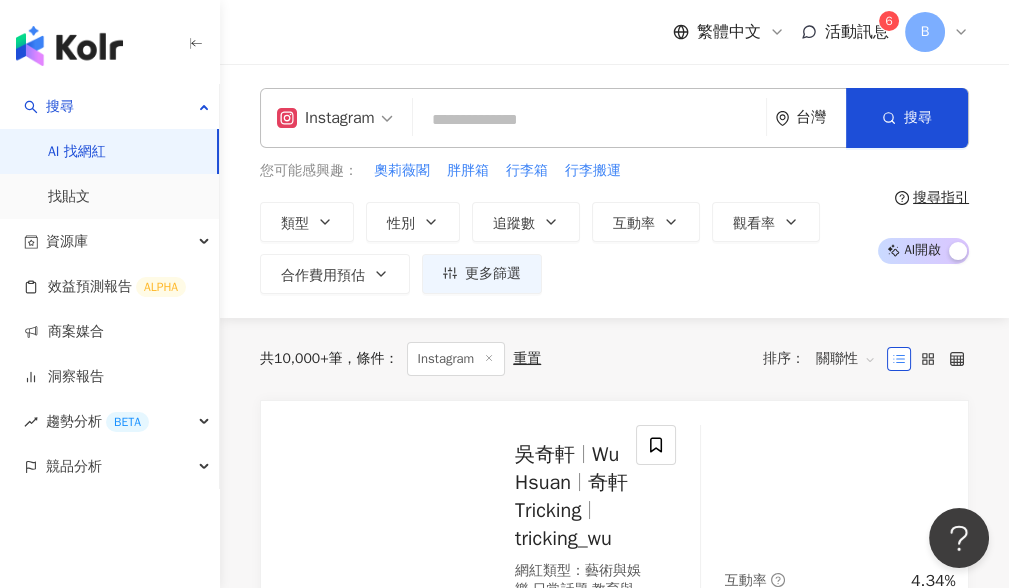 paste on "**********" 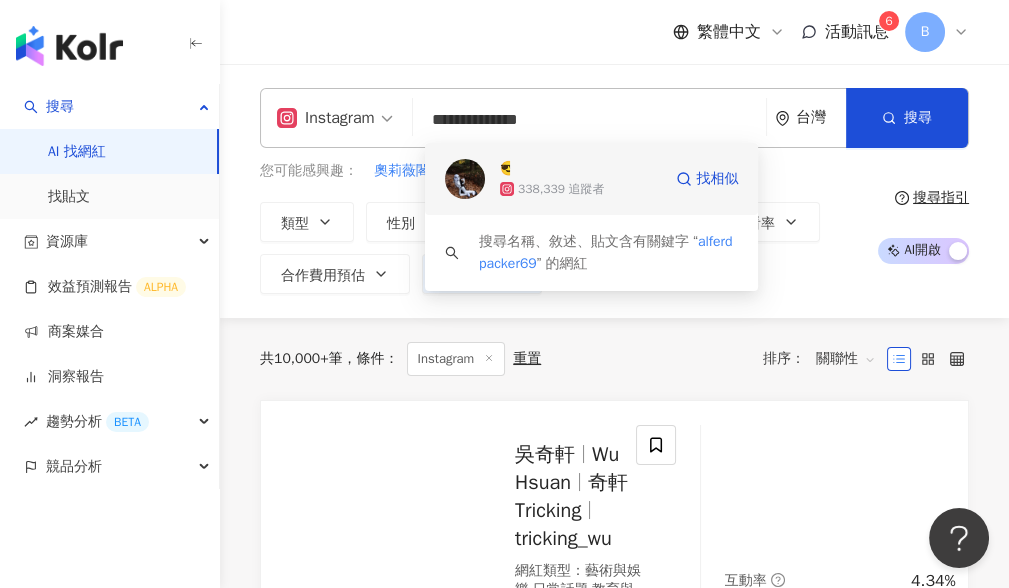 click on "338,339   追蹤者" at bounding box center (561, 189) 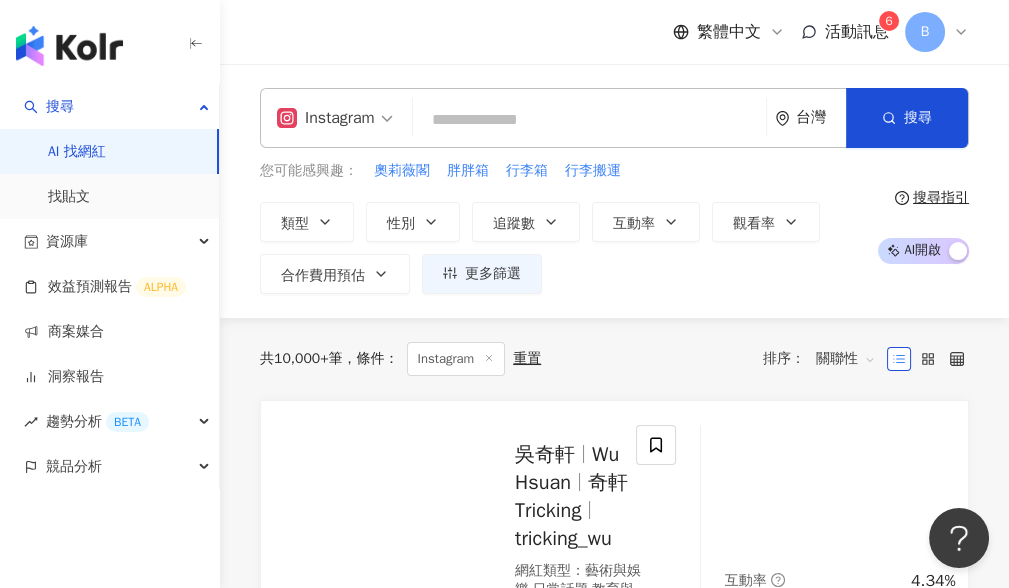drag, startPoint x: 733, startPoint y: 58, endPoint x: 720, endPoint y: 64, distance: 14.3178215 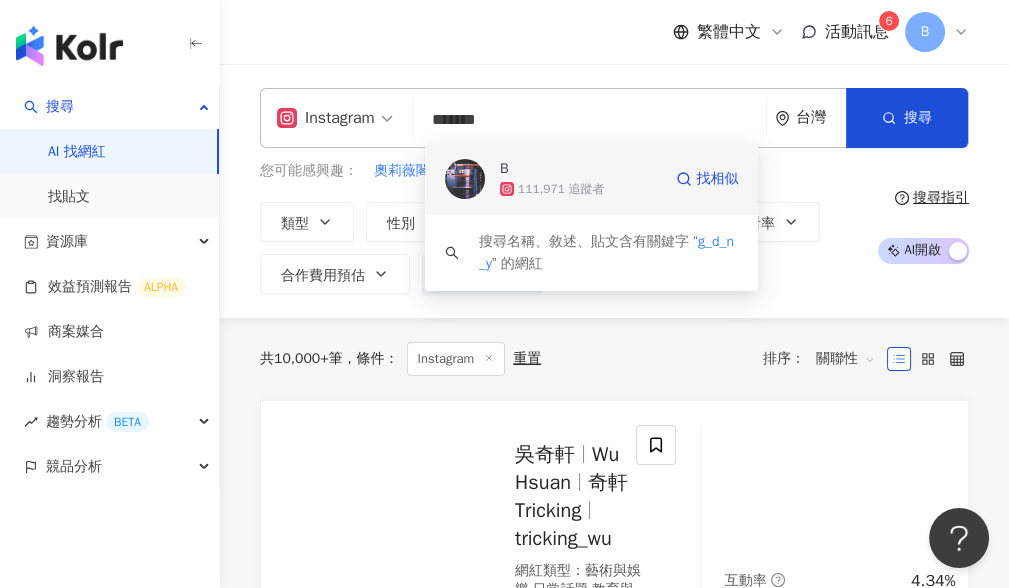 click on "111,971   追蹤者" at bounding box center (561, 189) 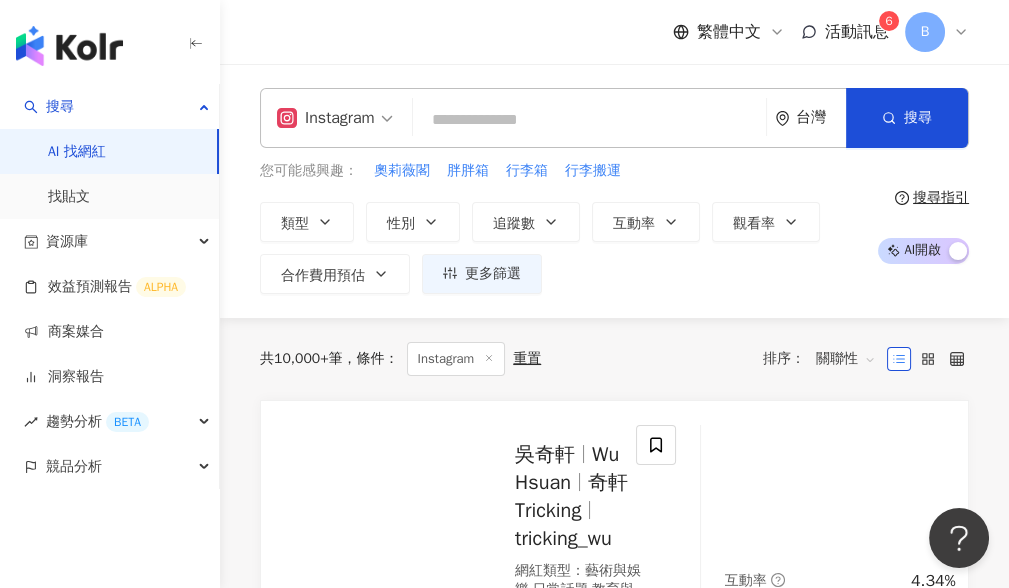 click at bounding box center [589, 120] 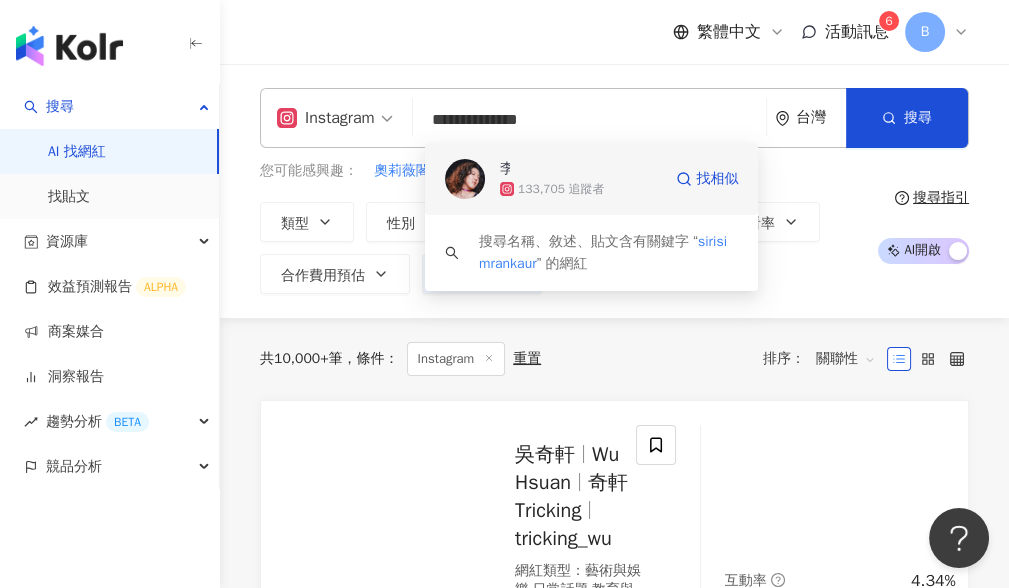 click on "李竺芯SiriLee 133,705   追蹤者" at bounding box center [580, 179] 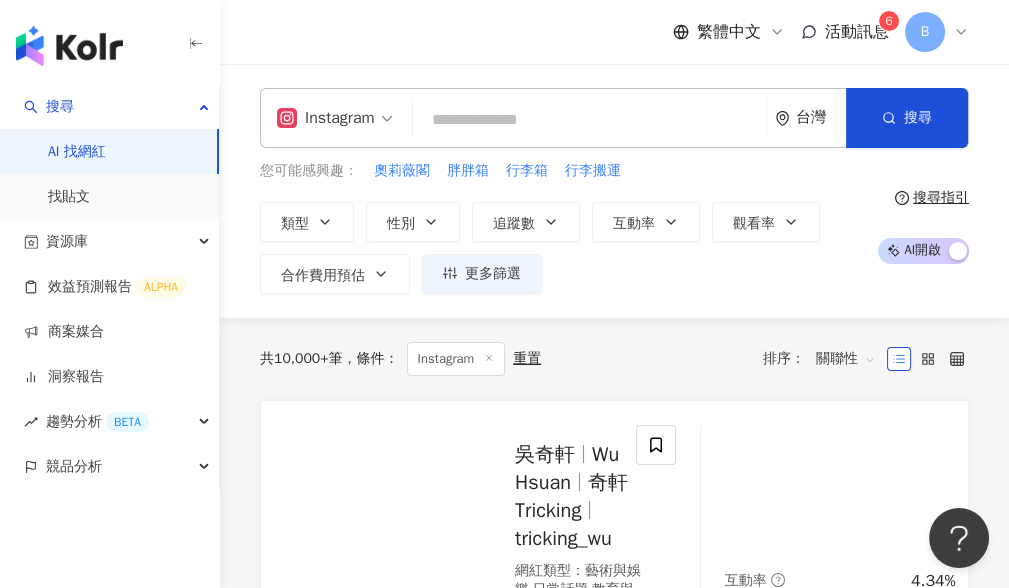 paste on "*******" 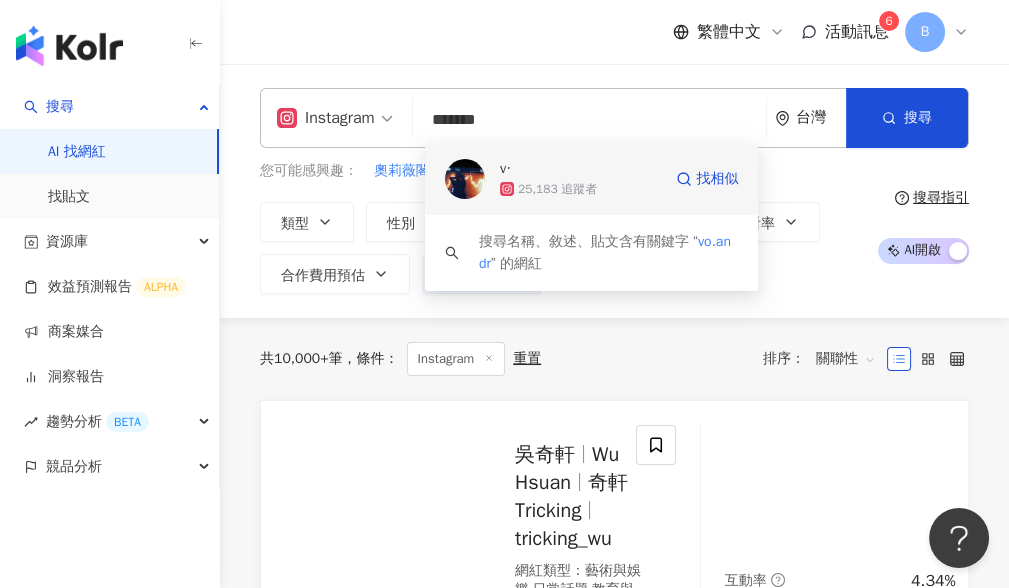 click on "25,183   追蹤者" at bounding box center [557, 189] 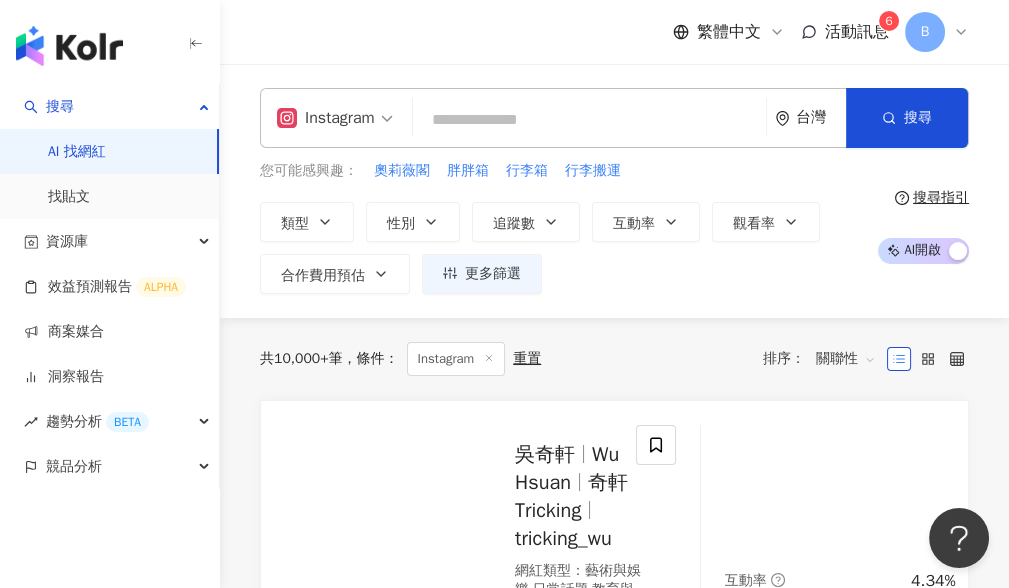 paste on "**********" 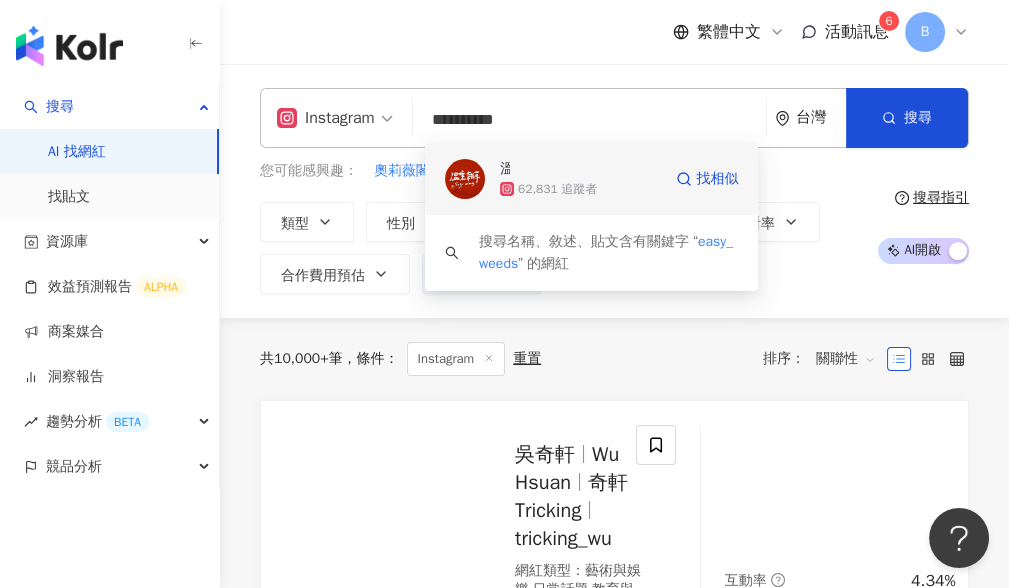 click on "62,831   追蹤者" at bounding box center (557, 189) 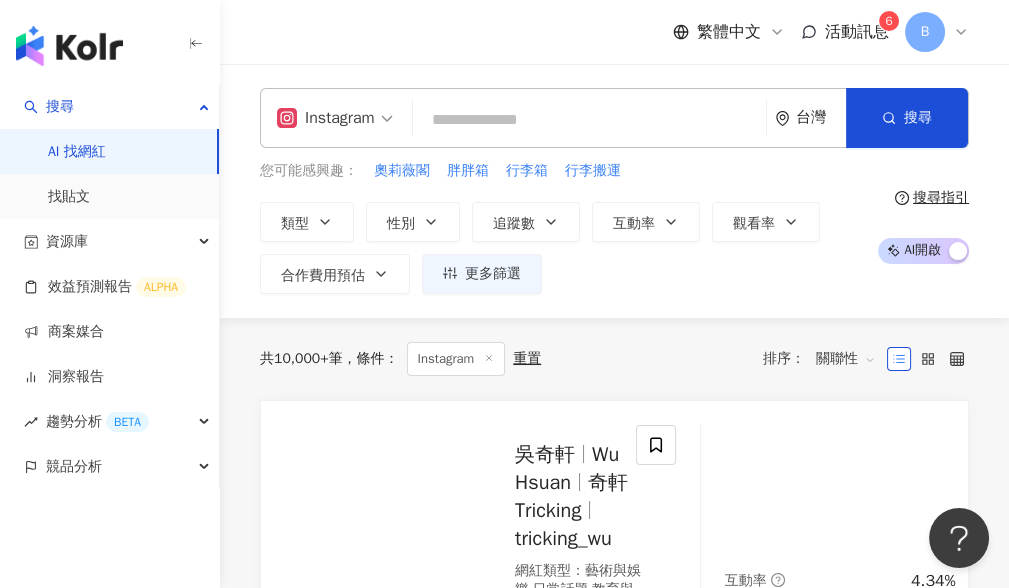 click at bounding box center [589, 120] 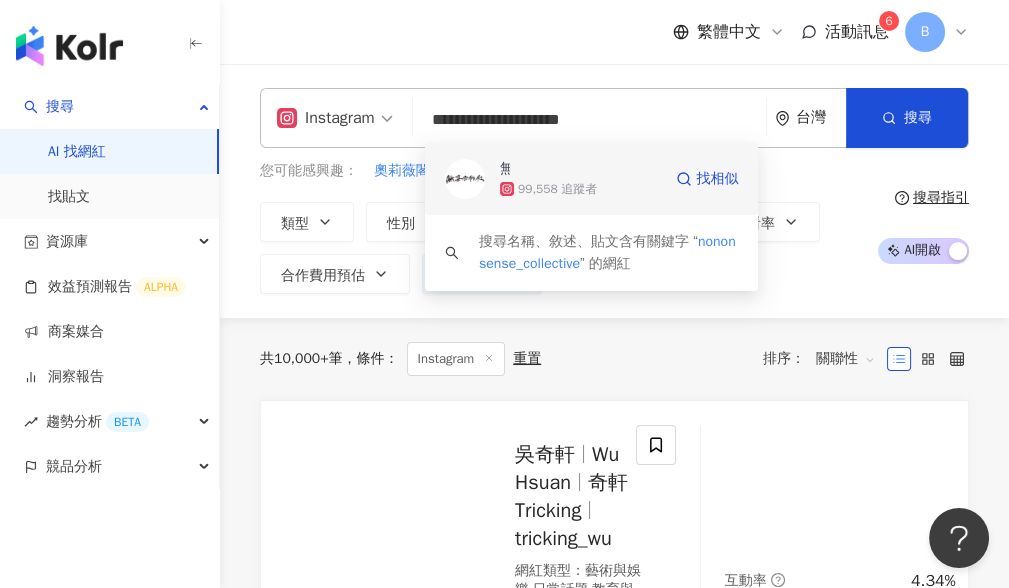 click on "無妄合作社 No-nonsense Collective 99,558   追蹤者" at bounding box center [580, 179] 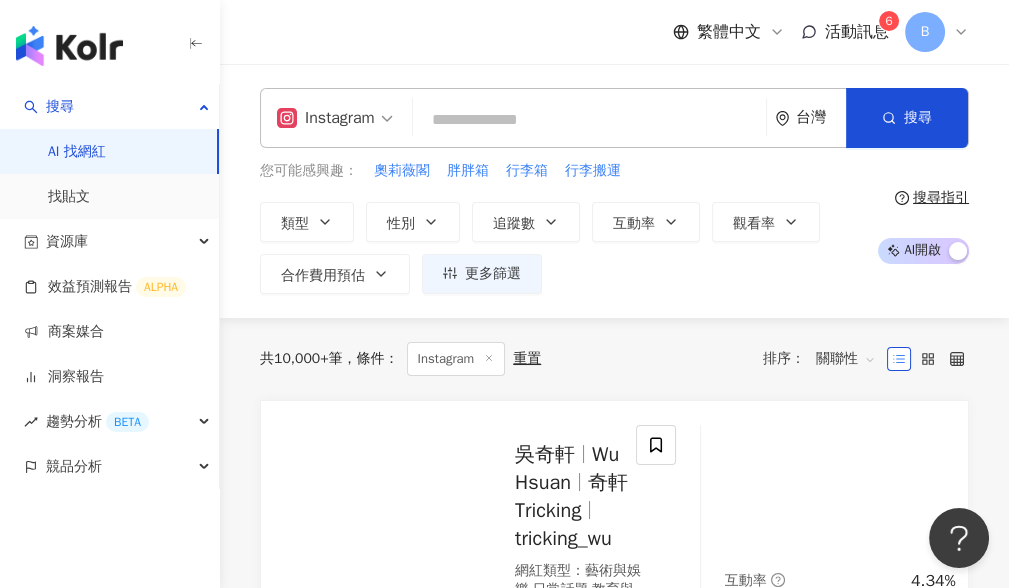 paste on "**********" 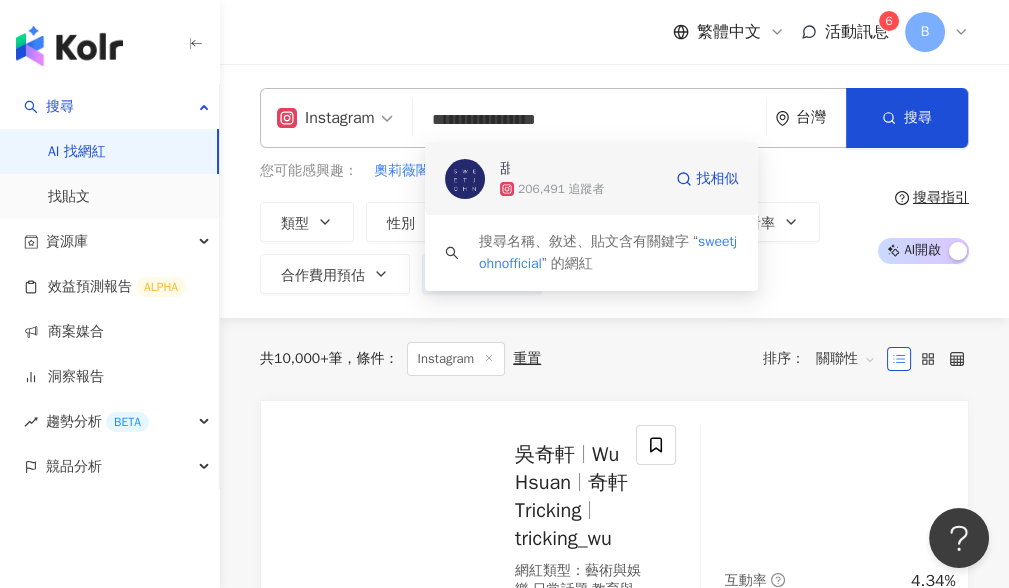 click on "206,491   追蹤者" at bounding box center [580, 189] 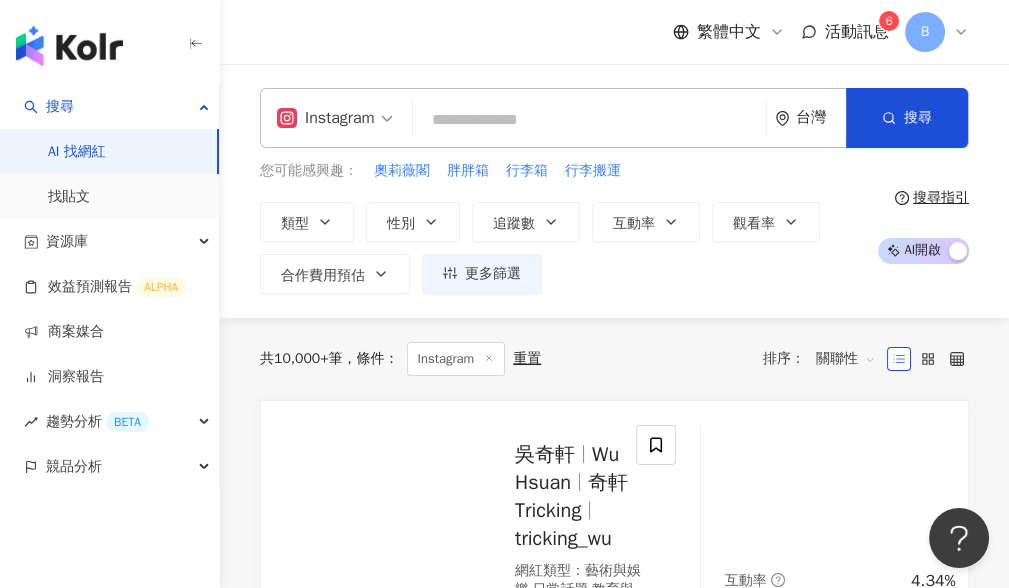 click at bounding box center [589, 120] 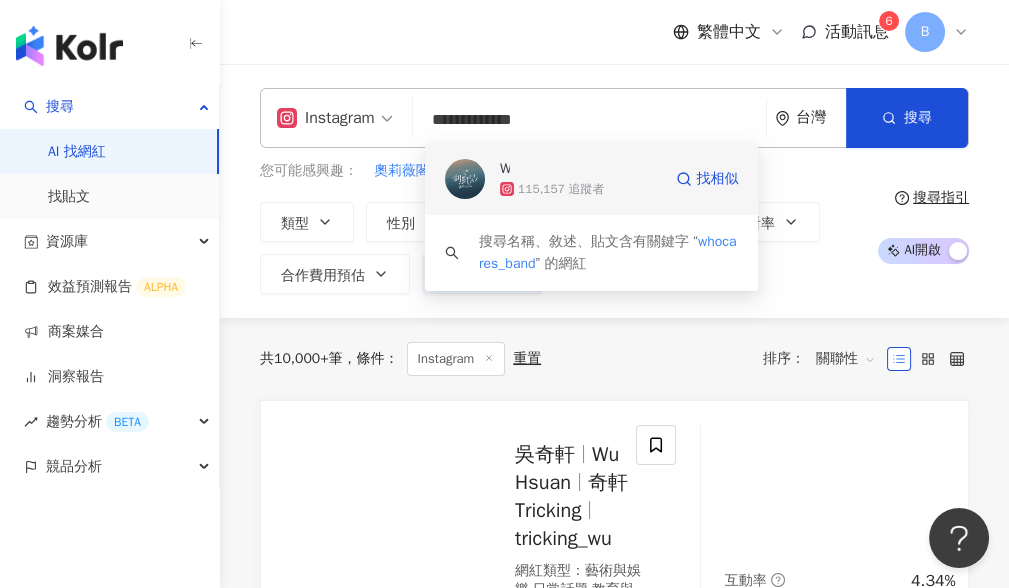 click on "115,157   追蹤者" at bounding box center (561, 189) 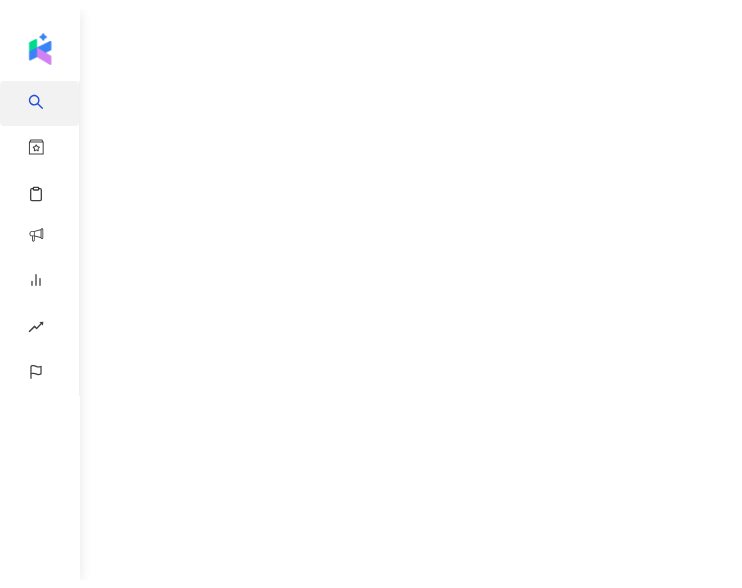 scroll, scrollTop: 0, scrollLeft: 0, axis: both 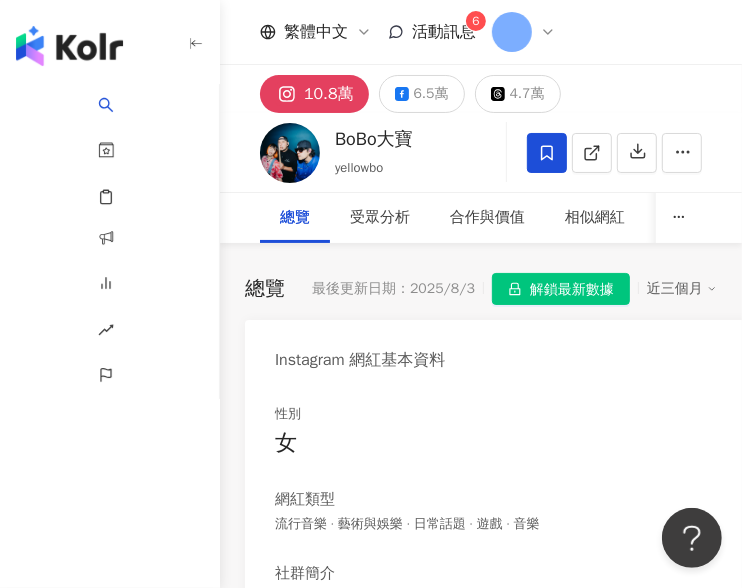 click 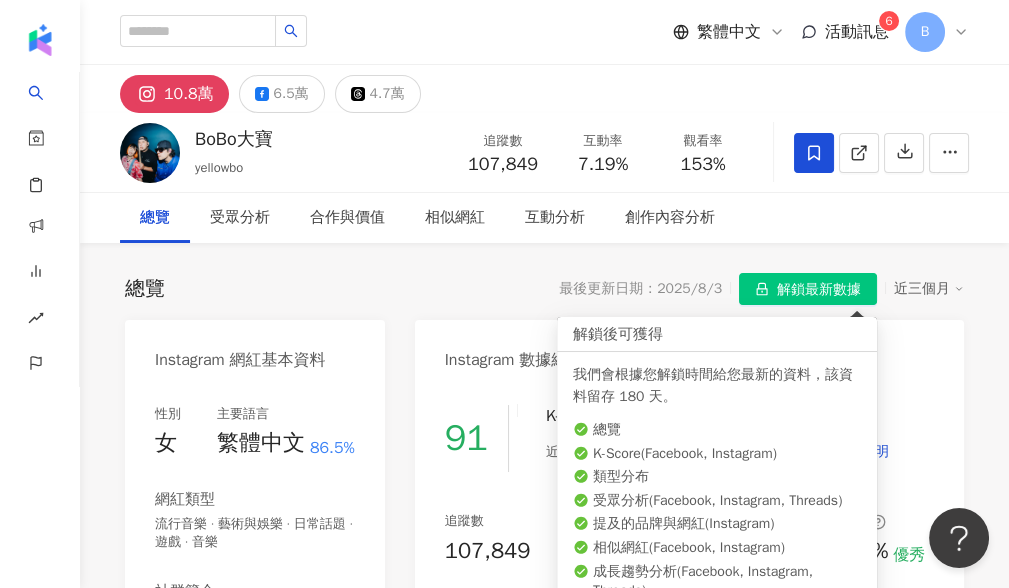 click on "解鎖最新數據" at bounding box center (819, 290) 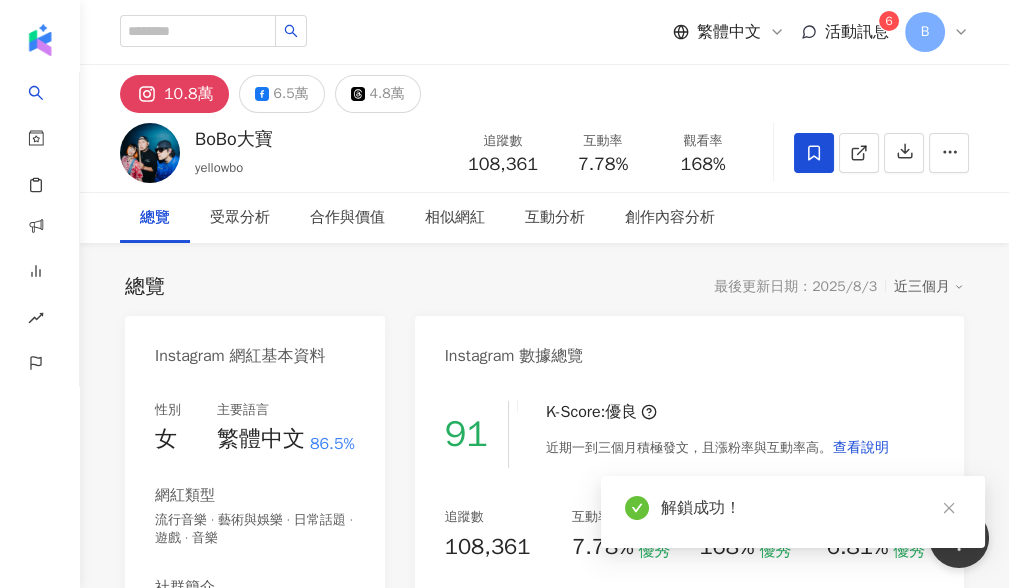 click on "BoBo大寶 yellowbo 追蹤數 108,361 互動率 7.78% 觀看率 168%" at bounding box center [544, 152] 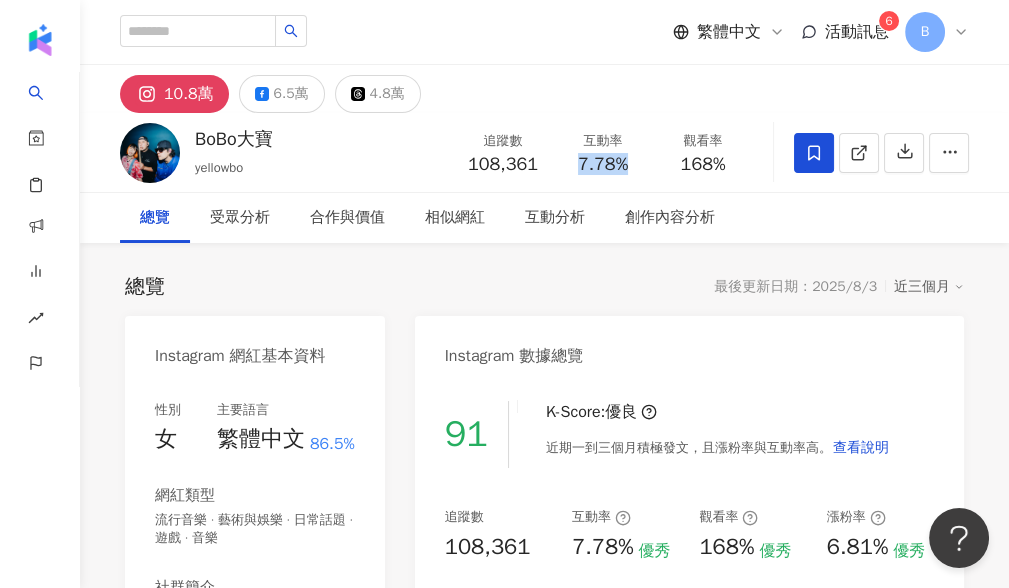drag, startPoint x: 601, startPoint y: 161, endPoint x: 625, endPoint y: 161, distance: 24 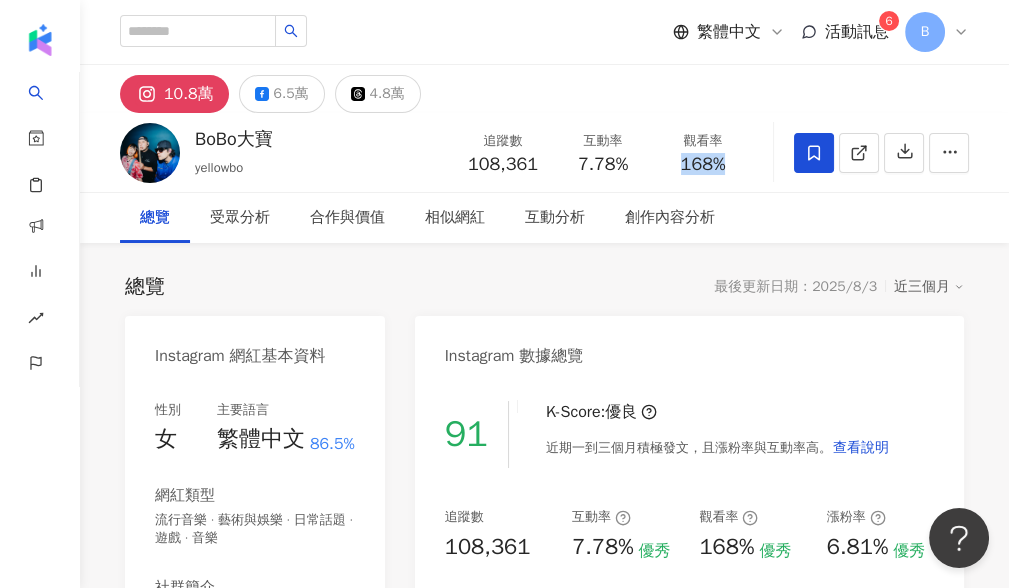 drag, startPoint x: 682, startPoint y: 166, endPoint x: 725, endPoint y: 159, distance: 43.56604 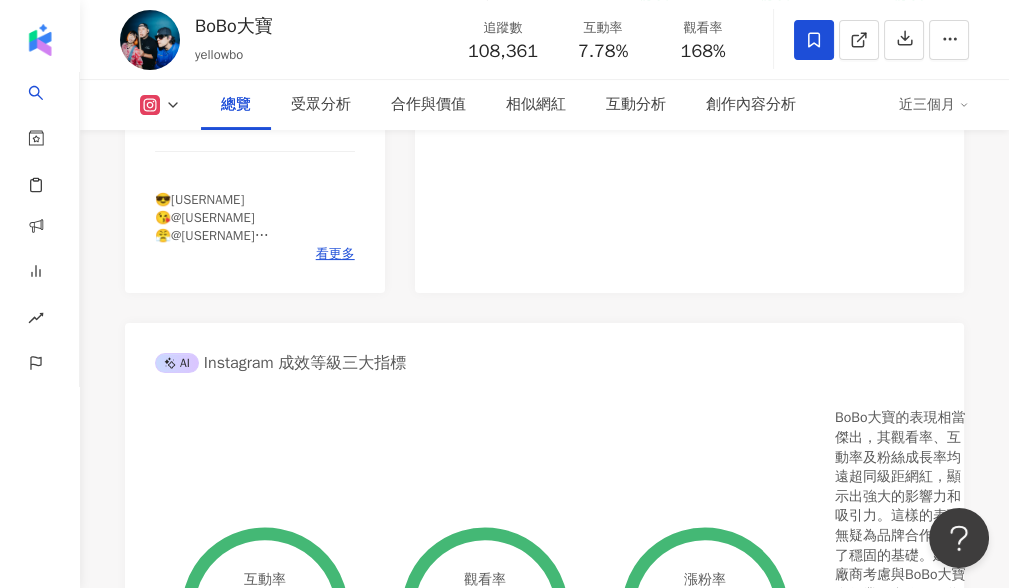 scroll, scrollTop: 888, scrollLeft: 0, axis: vertical 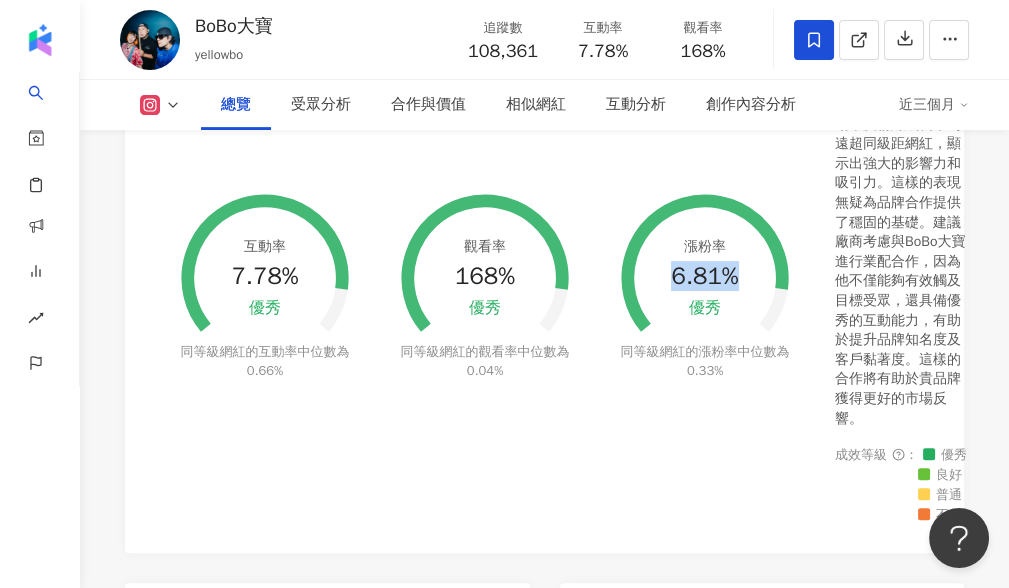 drag, startPoint x: 674, startPoint y: 284, endPoint x: 739, endPoint y: 267, distance: 67.18631 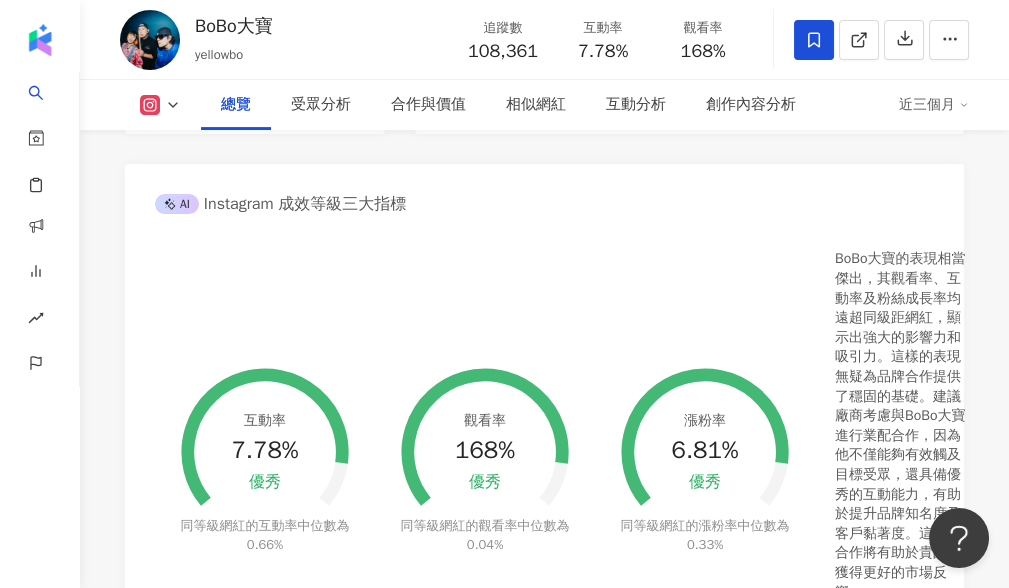 scroll, scrollTop: 444, scrollLeft: 0, axis: vertical 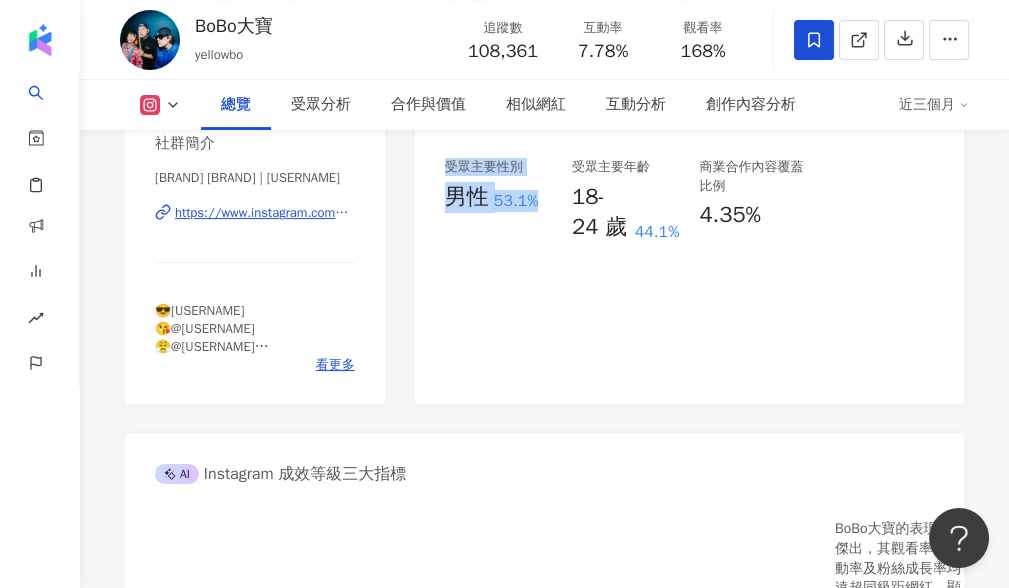 drag, startPoint x: 445, startPoint y: 169, endPoint x: 547, endPoint y: 187, distance: 103.57606 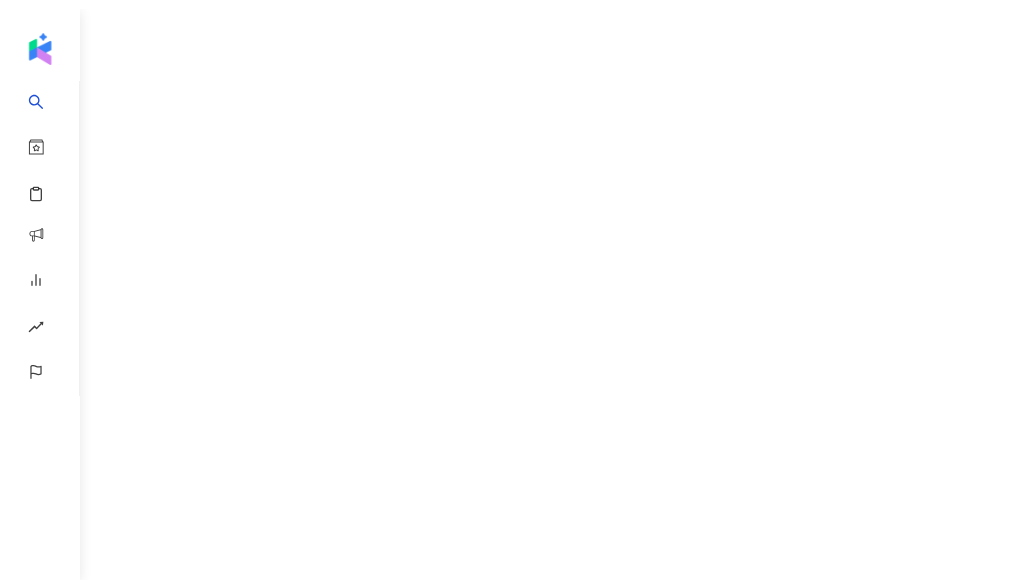 scroll, scrollTop: 0, scrollLeft: 0, axis: both 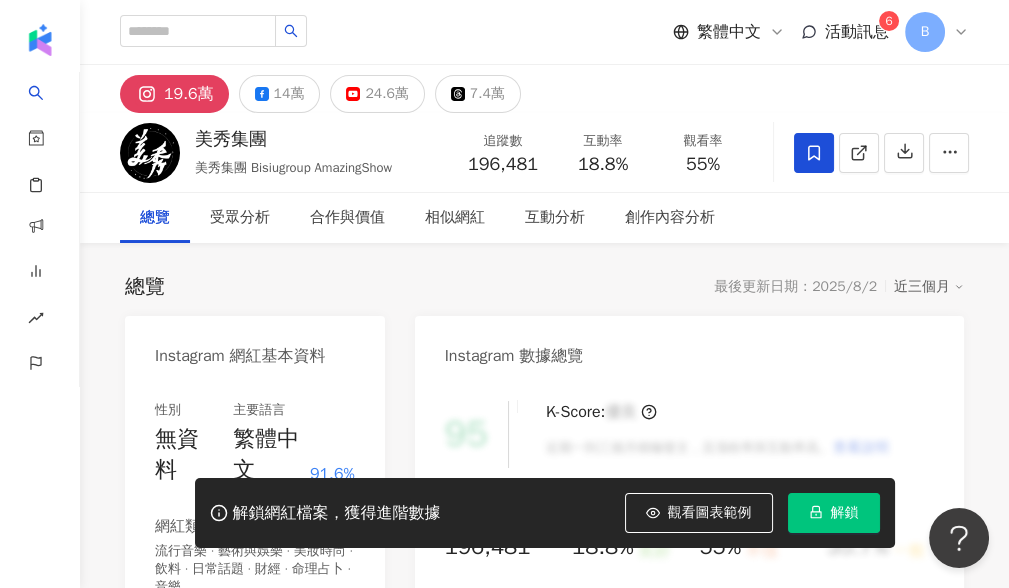 click on "解鎖" at bounding box center [845, 513] 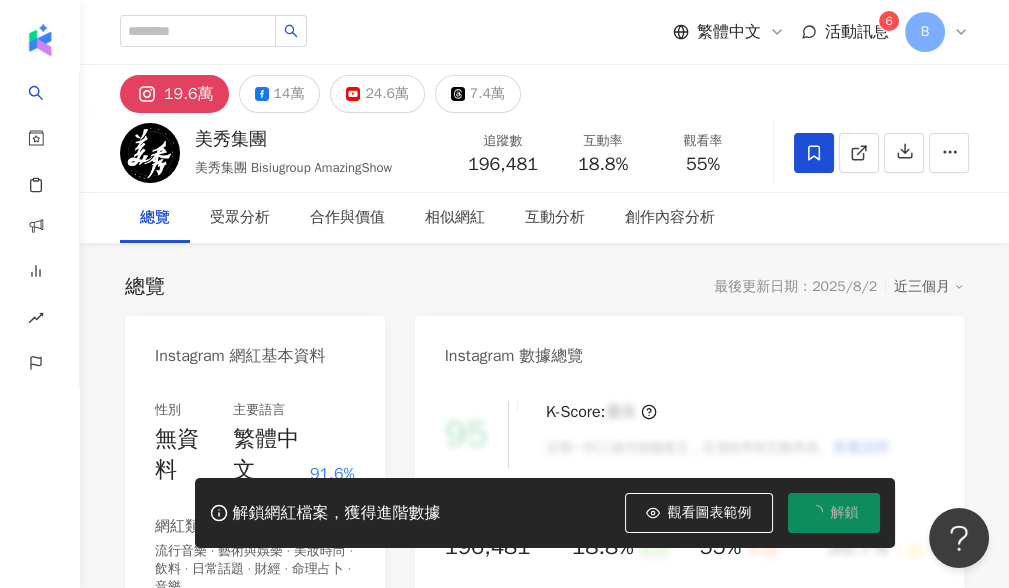 scroll, scrollTop: 0, scrollLeft: 0, axis: both 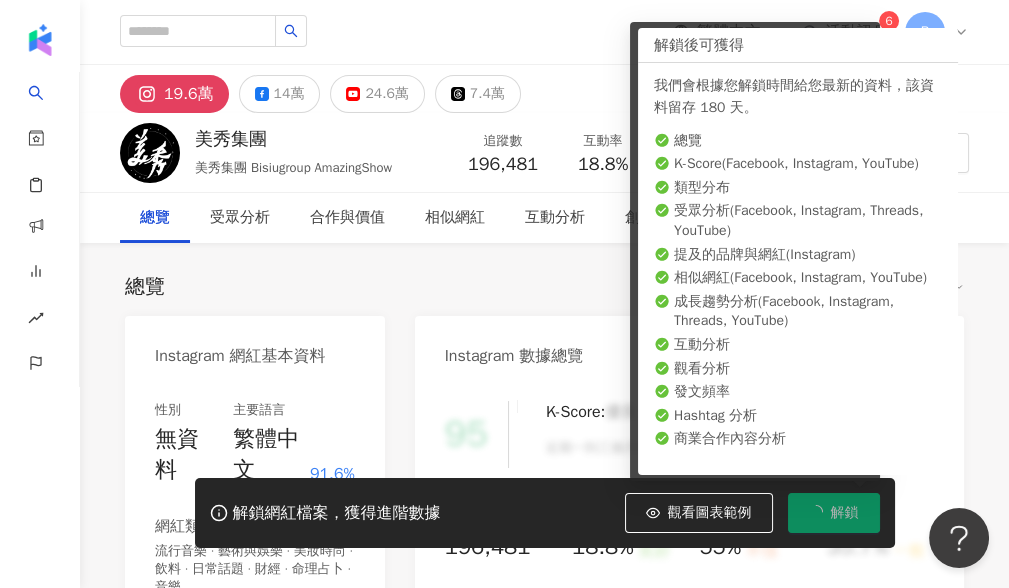 click on "總覽 受眾分析 合作與價值 相似網紅 互動分析 創作內容分析" at bounding box center [544, 218] 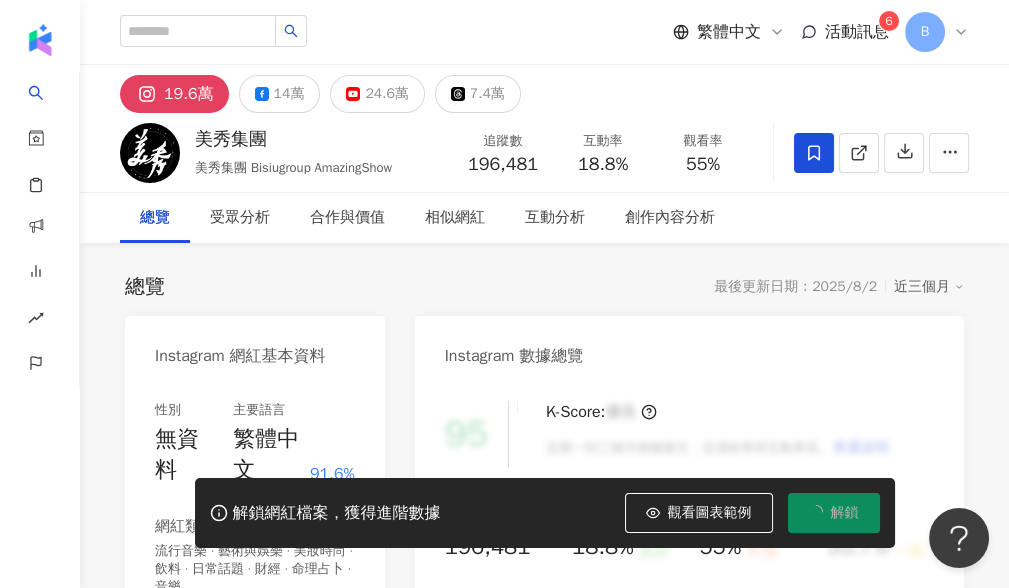 click on "繁體中文 活動訊息 6 B" at bounding box center [544, 32] 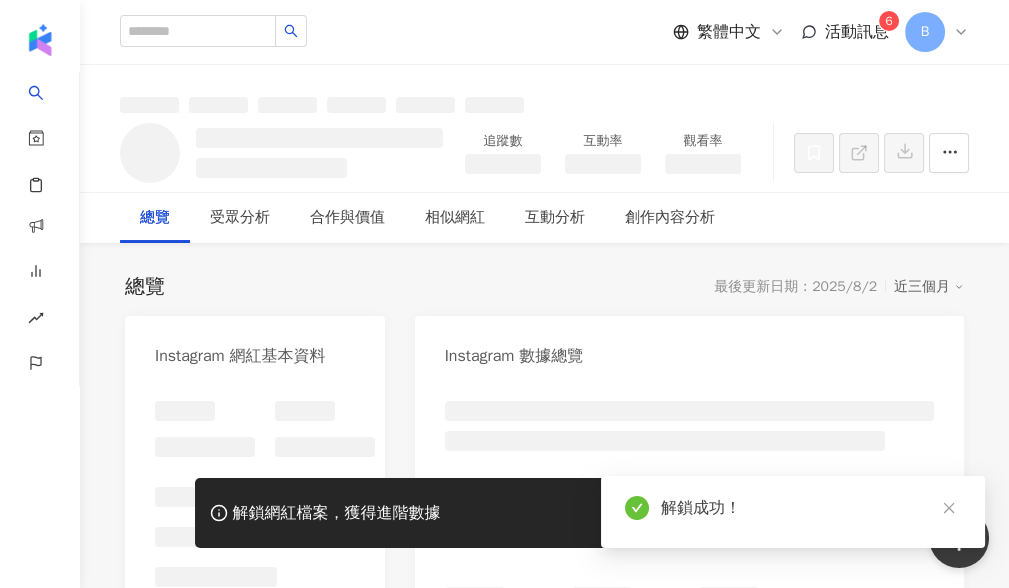 click at bounding box center [603, 164] 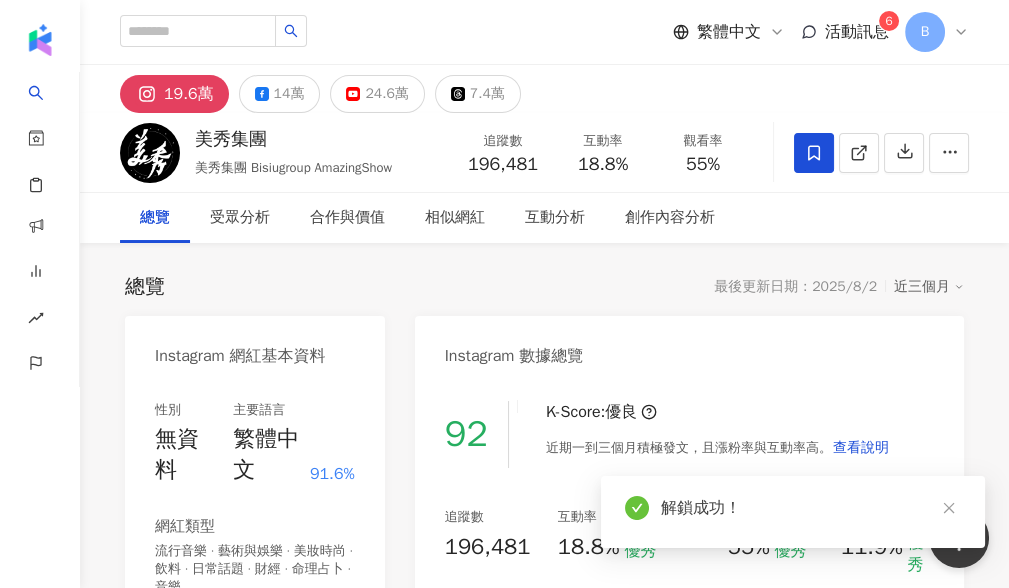 click on "18.8%" at bounding box center [603, 165] 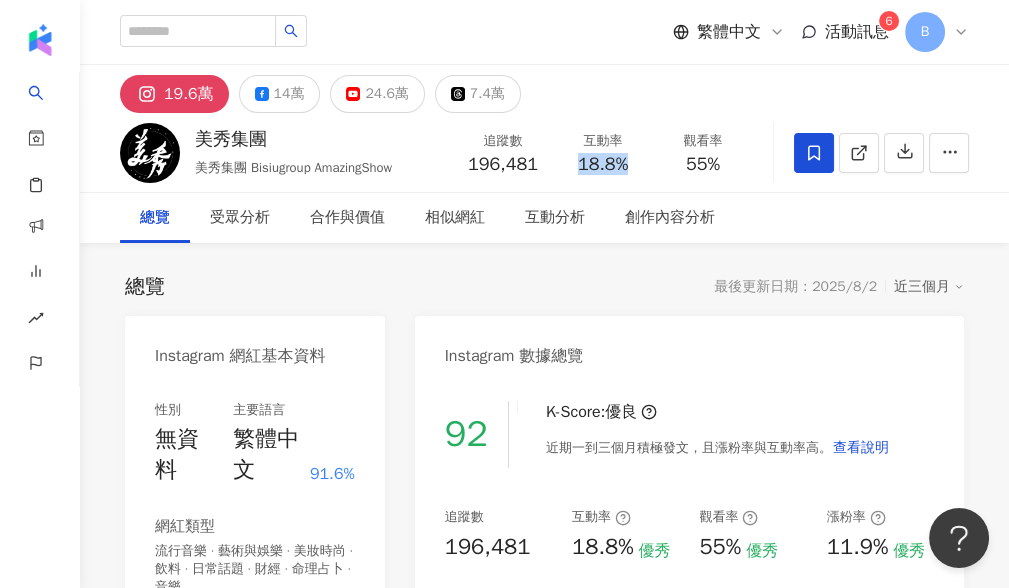 drag, startPoint x: 788, startPoint y: 226, endPoint x: 631, endPoint y: 114, distance: 192.85487 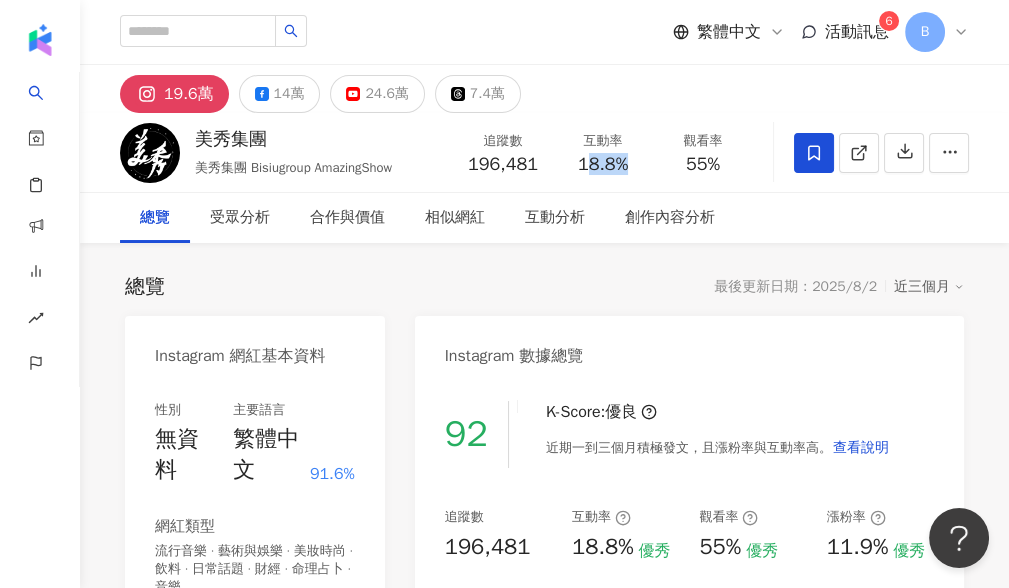 drag, startPoint x: 581, startPoint y: 166, endPoint x: 628, endPoint y: 155, distance: 48.270073 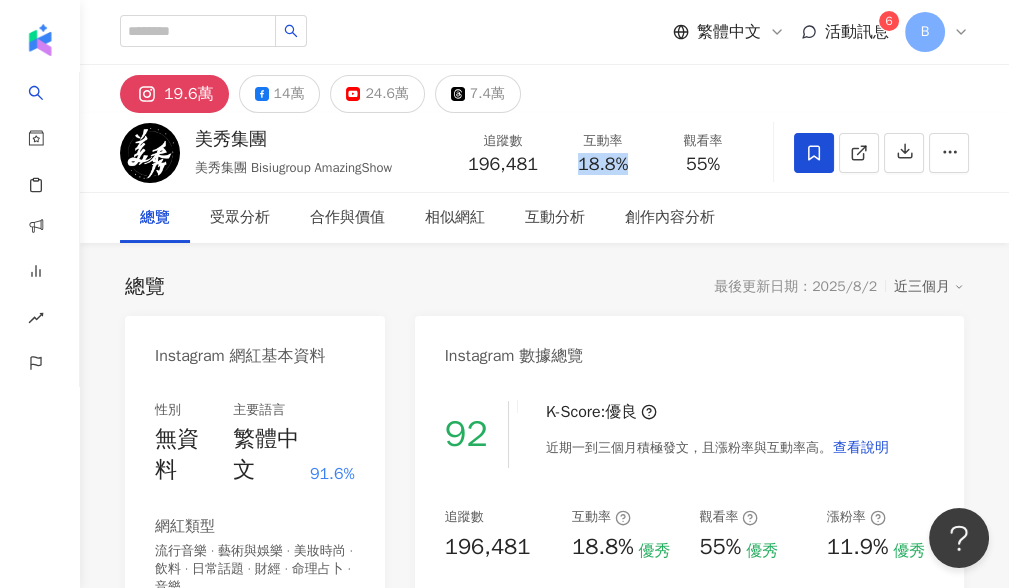 drag, startPoint x: 579, startPoint y: 167, endPoint x: 626, endPoint y: 152, distance: 49.335587 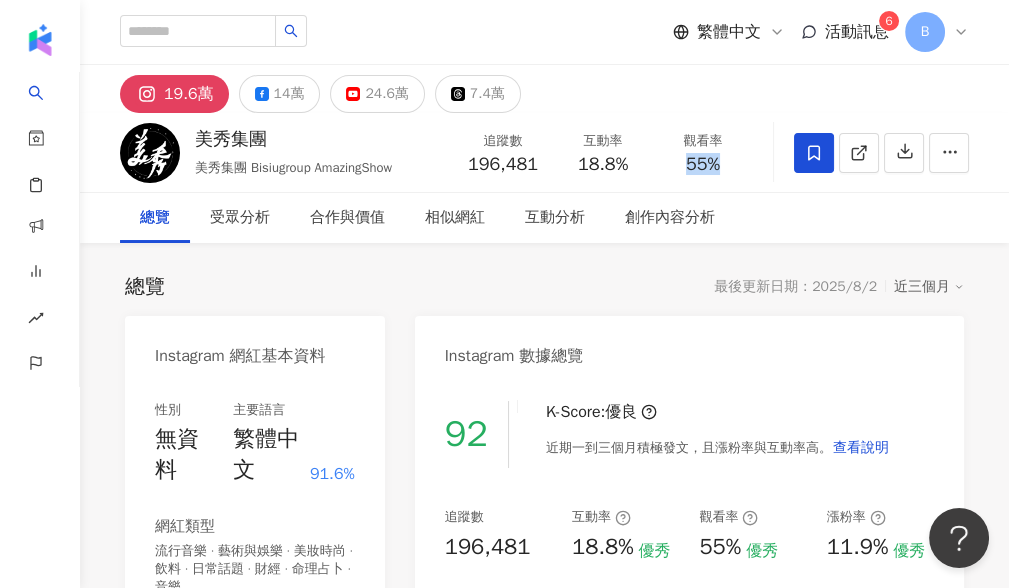 drag, startPoint x: 687, startPoint y: 163, endPoint x: 721, endPoint y: 160, distance: 34.132095 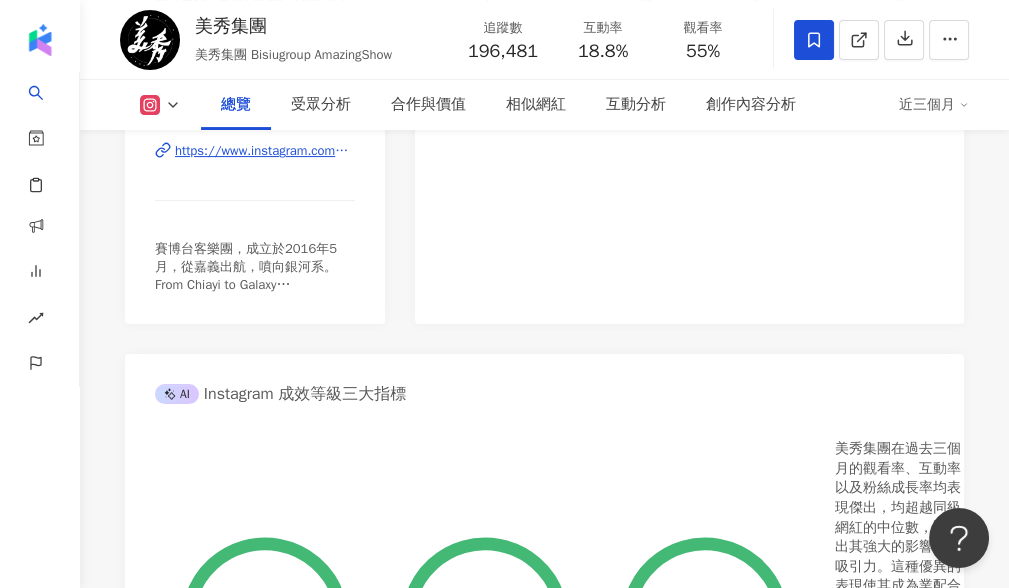 scroll, scrollTop: 333, scrollLeft: 0, axis: vertical 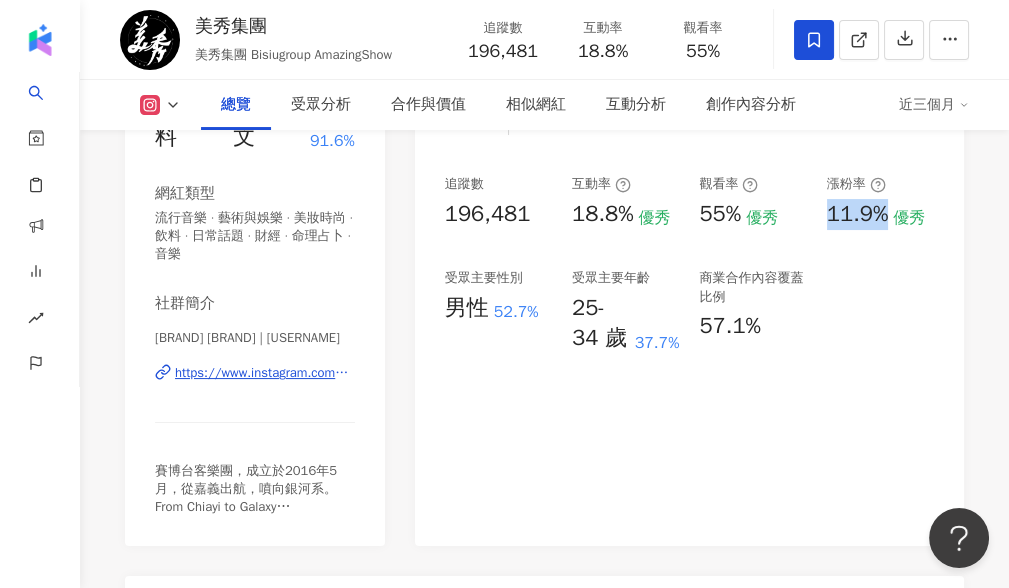 drag, startPoint x: 831, startPoint y: 212, endPoint x: 886, endPoint y: 212, distance: 55 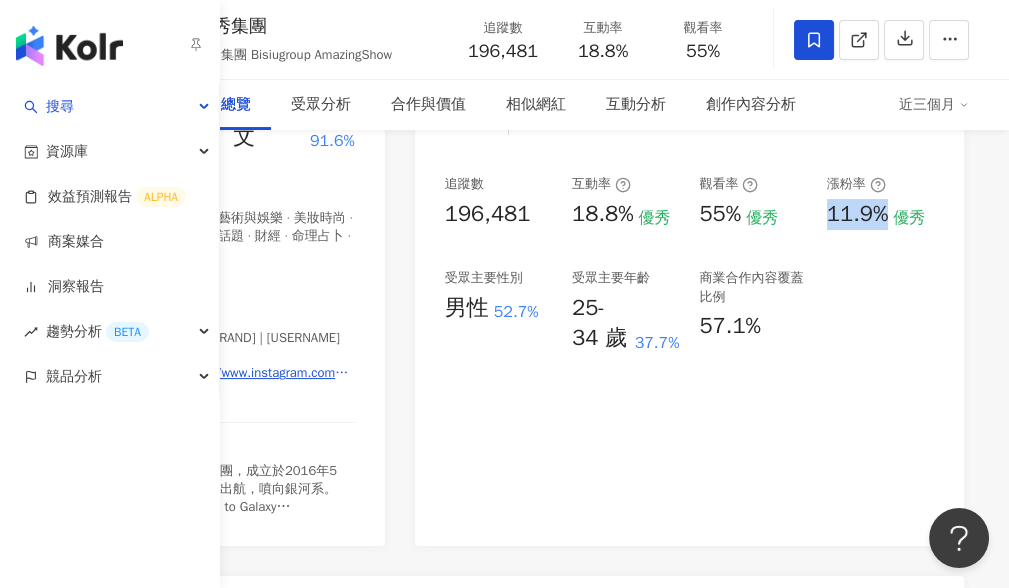 click on "追蹤數   196,481 互動率   18.8% 優秀 觀看率   55% 優秀 漲粉率   11.9% 優秀 受眾主要性別   男性 52.7% 受眾主要年齡   25-34 歲 37.7% 商業合作內容覆蓋比例   57.1%" at bounding box center [689, 264] 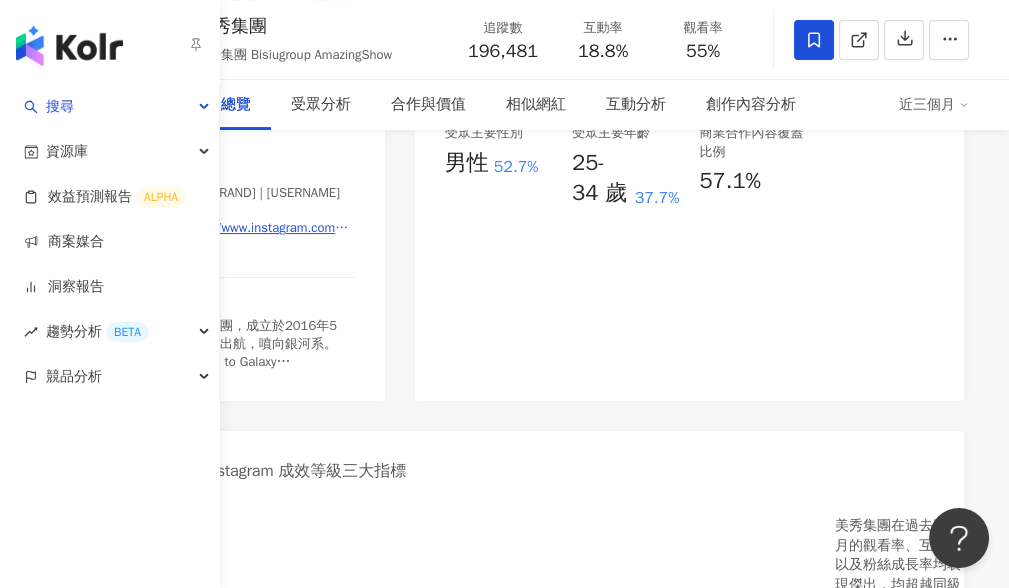 scroll, scrollTop: 444, scrollLeft: 0, axis: vertical 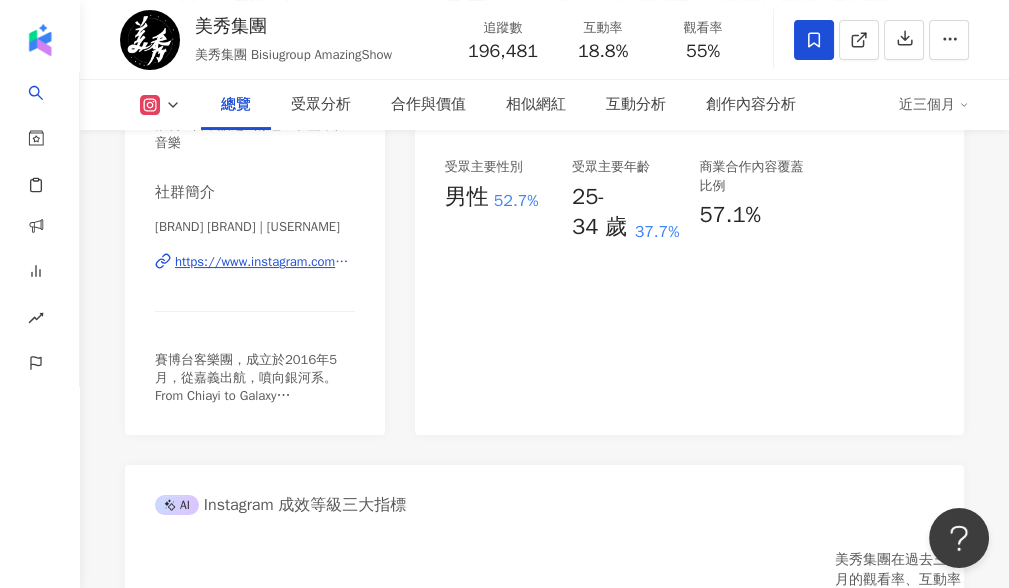 drag, startPoint x: 828, startPoint y: 298, endPoint x: 729, endPoint y: 235, distance: 117.34564 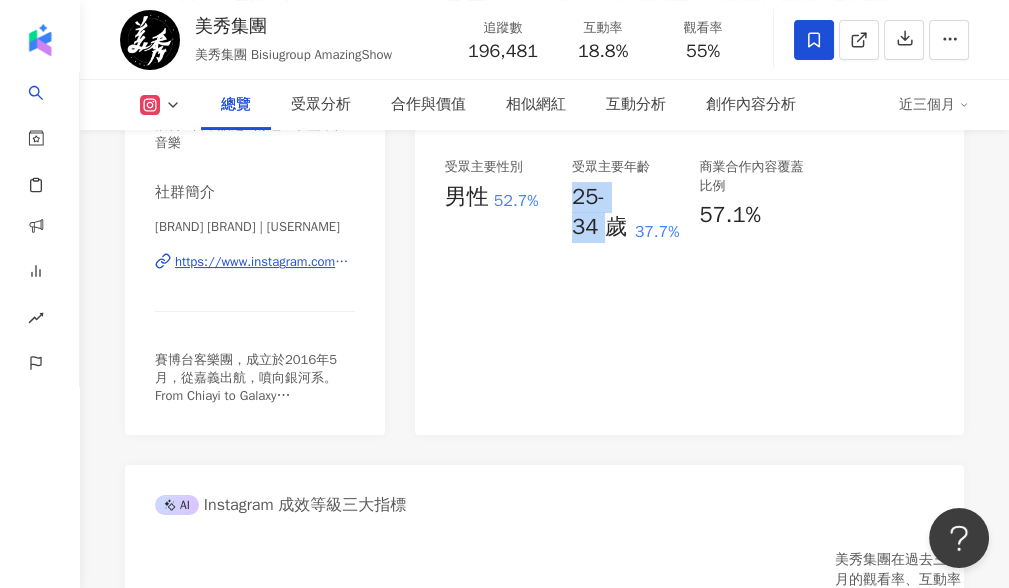 drag, startPoint x: 576, startPoint y: 193, endPoint x: 610, endPoint y: 222, distance: 44.687805 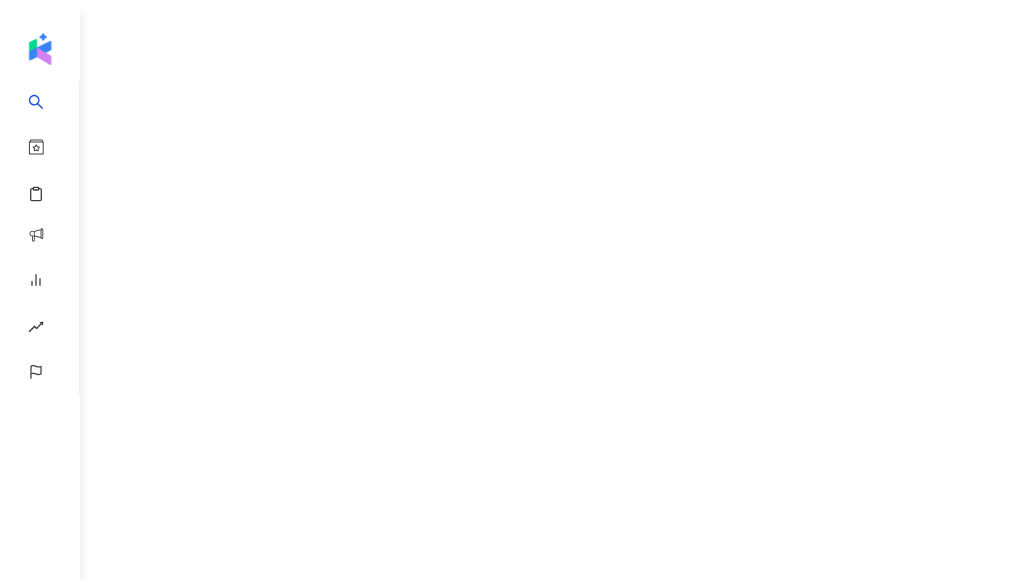 scroll, scrollTop: 0, scrollLeft: 0, axis: both 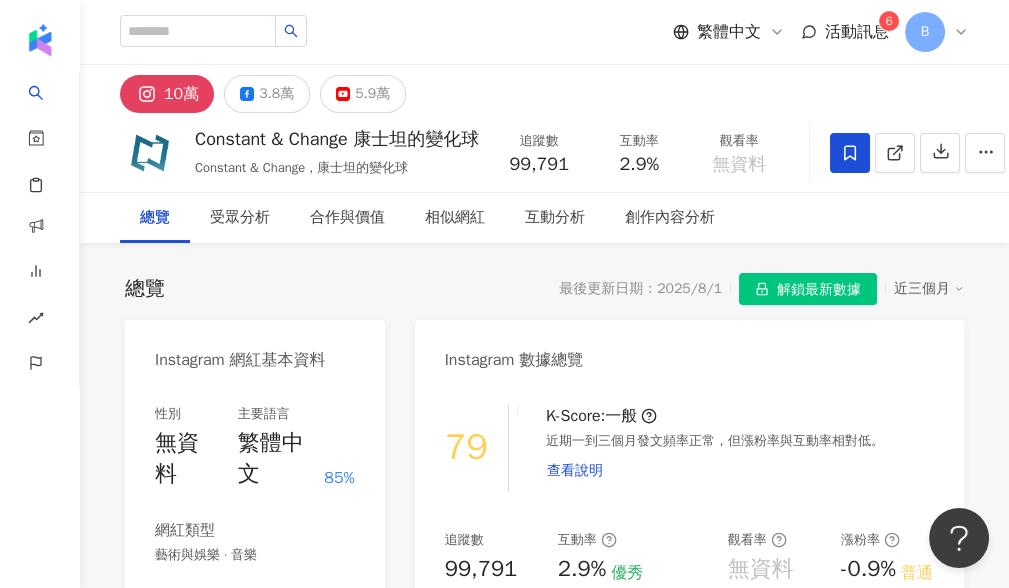 click on "解鎖最新數據" at bounding box center [819, 290] 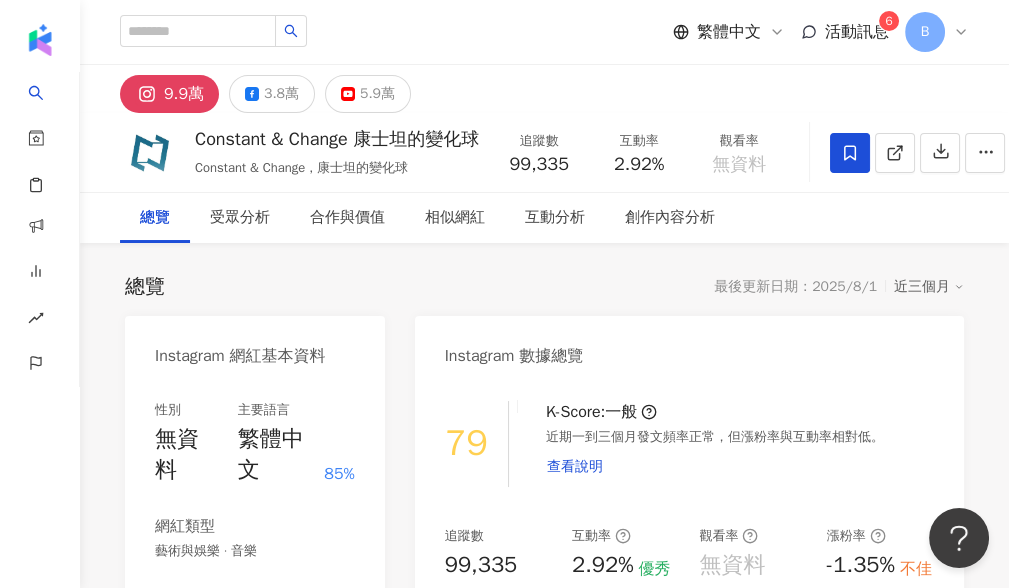 click on "9.9萬 3.8萬 5.9萬" at bounding box center (544, 89) 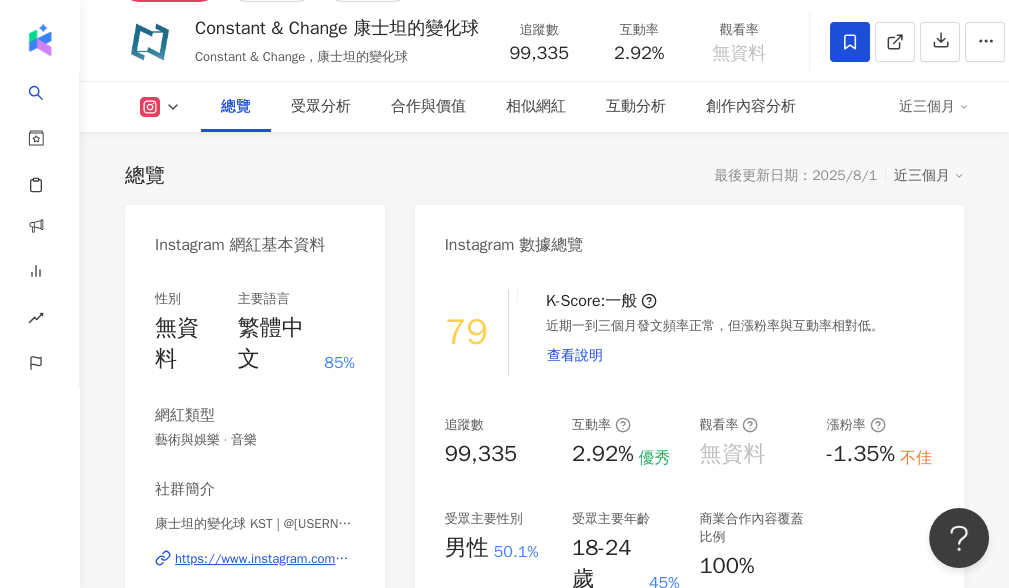 scroll, scrollTop: 222, scrollLeft: 0, axis: vertical 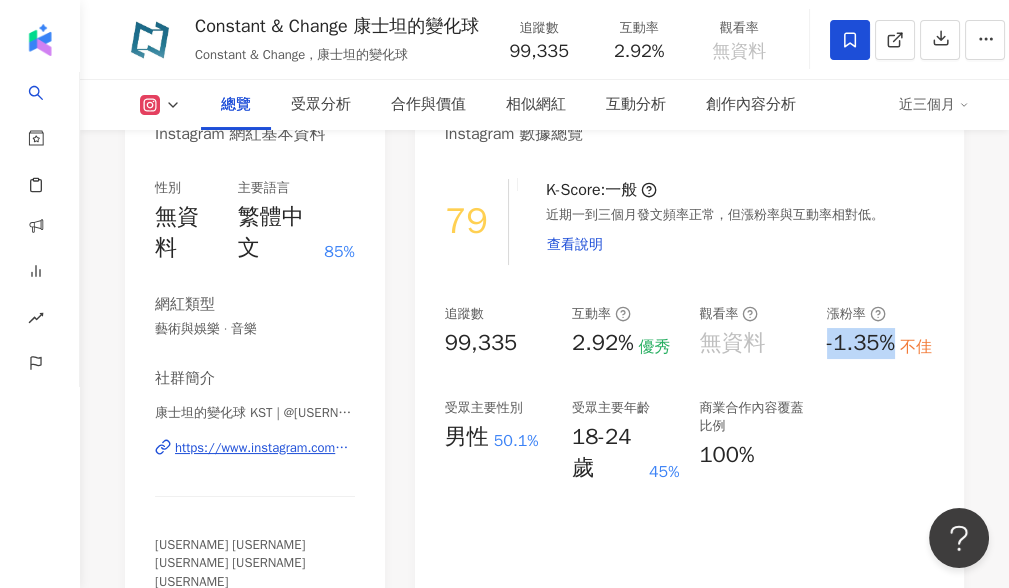 drag, startPoint x: 828, startPoint y: 346, endPoint x: 891, endPoint y: 342, distance: 63.126858 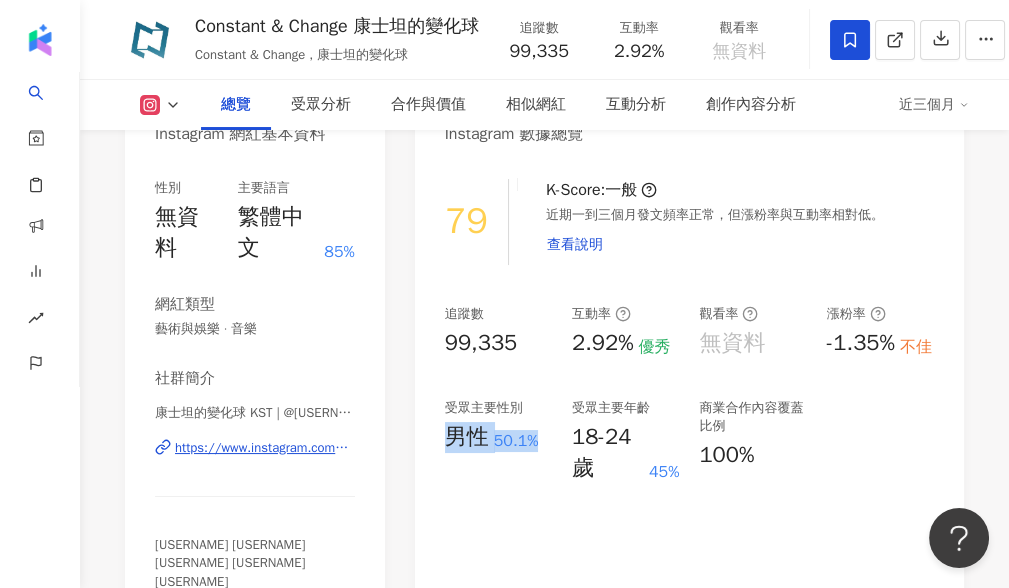drag, startPoint x: 445, startPoint y: 450, endPoint x: 542, endPoint y: 450, distance: 97 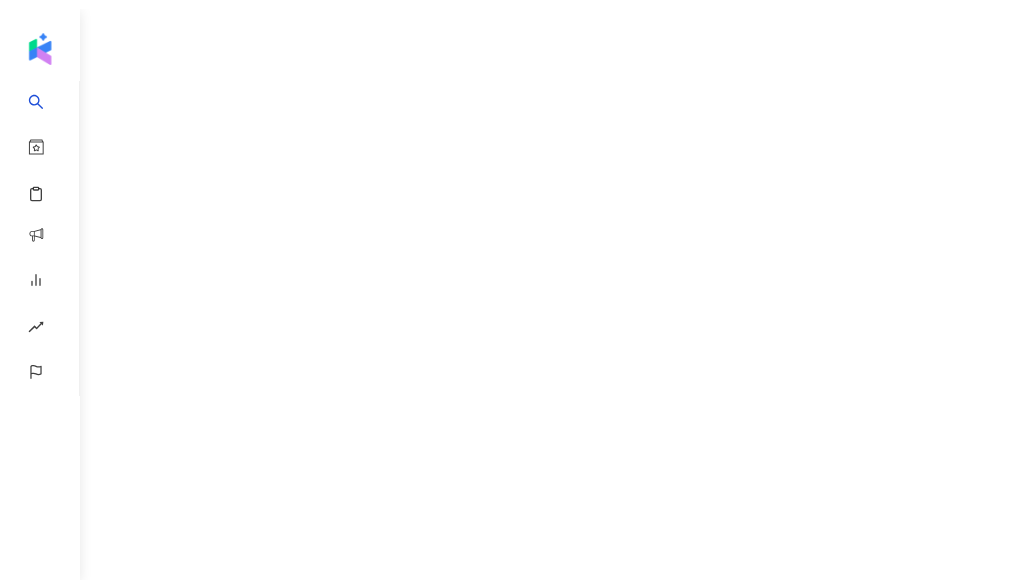 scroll, scrollTop: 0, scrollLeft: 0, axis: both 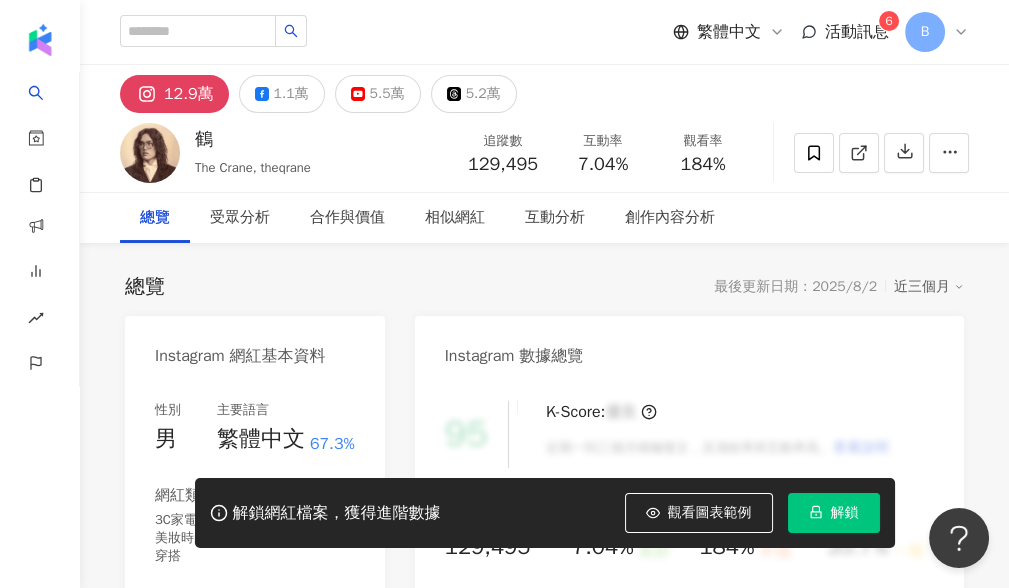 click on "解鎖" at bounding box center [834, 513] 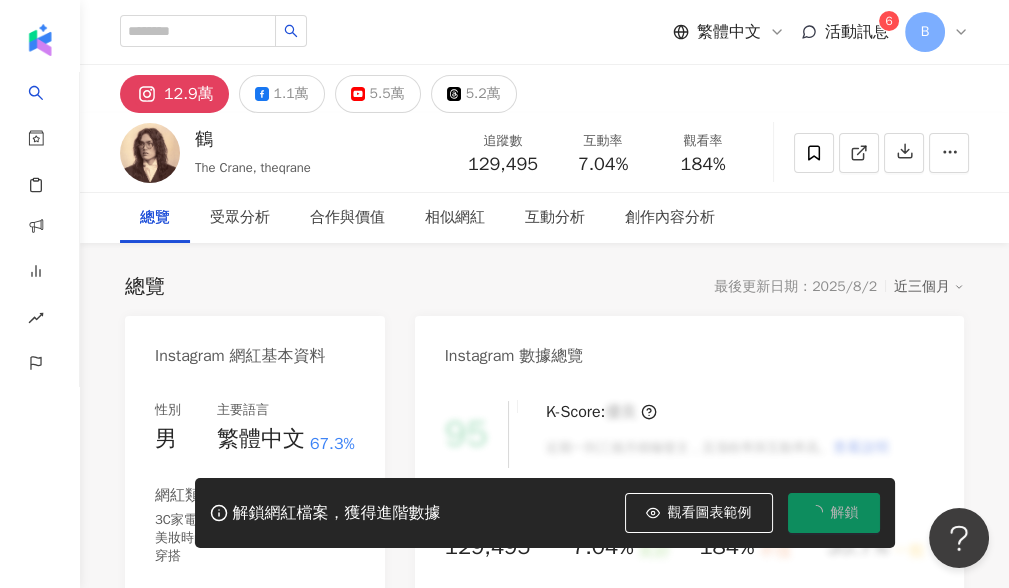 drag, startPoint x: 578, startPoint y: 161, endPoint x: 626, endPoint y: 157, distance: 48.166378 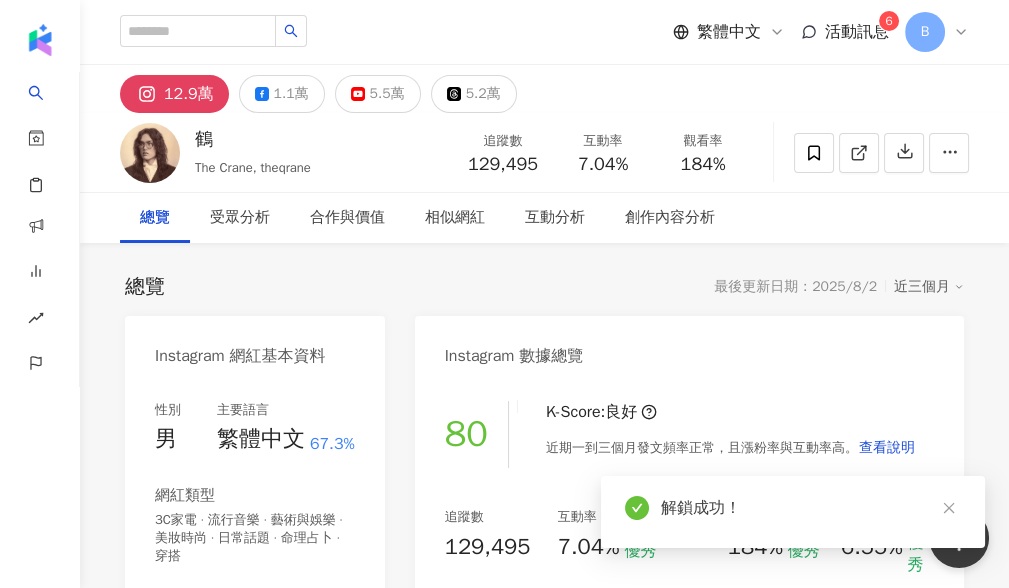 drag, startPoint x: 580, startPoint y: 161, endPoint x: 631, endPoint y: 145, distance: 53.450912 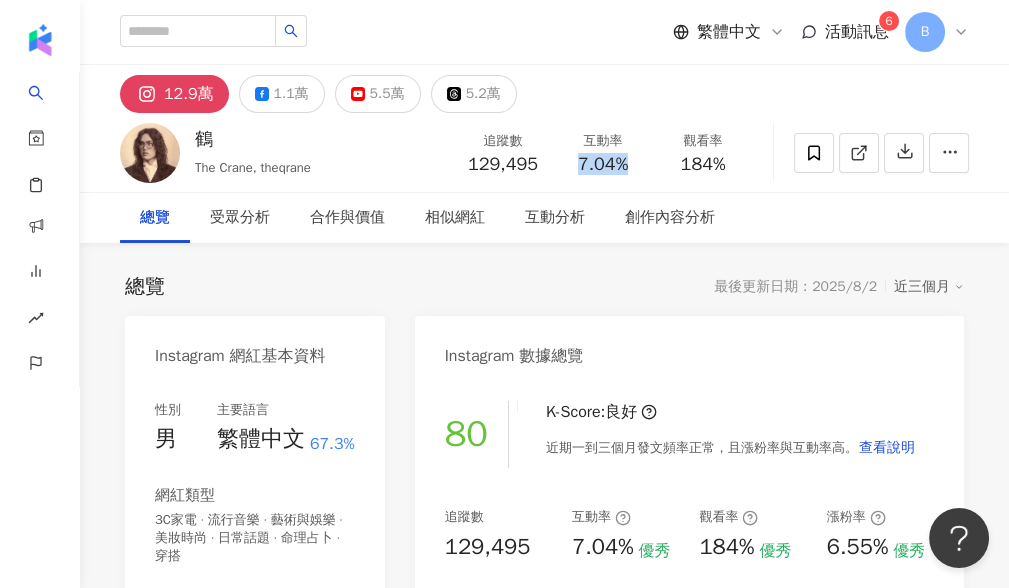 click on "12.9萬 1.1萬 5.5萬 5.2萬" at bounding box center [544, 89] 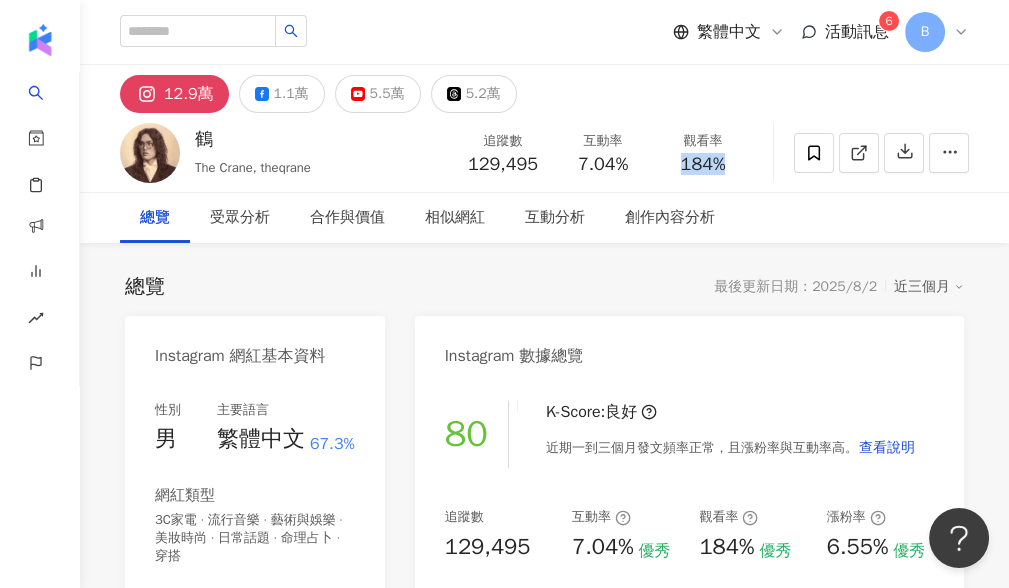 drag, startPoint x: 682, startPoint y: 158, endPoint x: 725, endPoint y: 159, distance: 43.011627 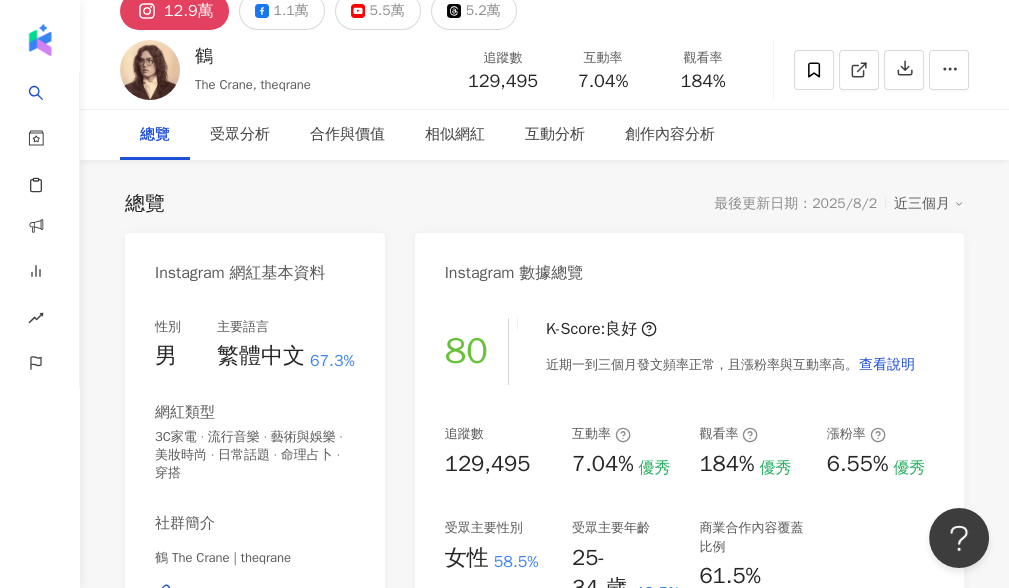 scroll, scrollTop: 111, scrollLeft: 0, axis: vertical 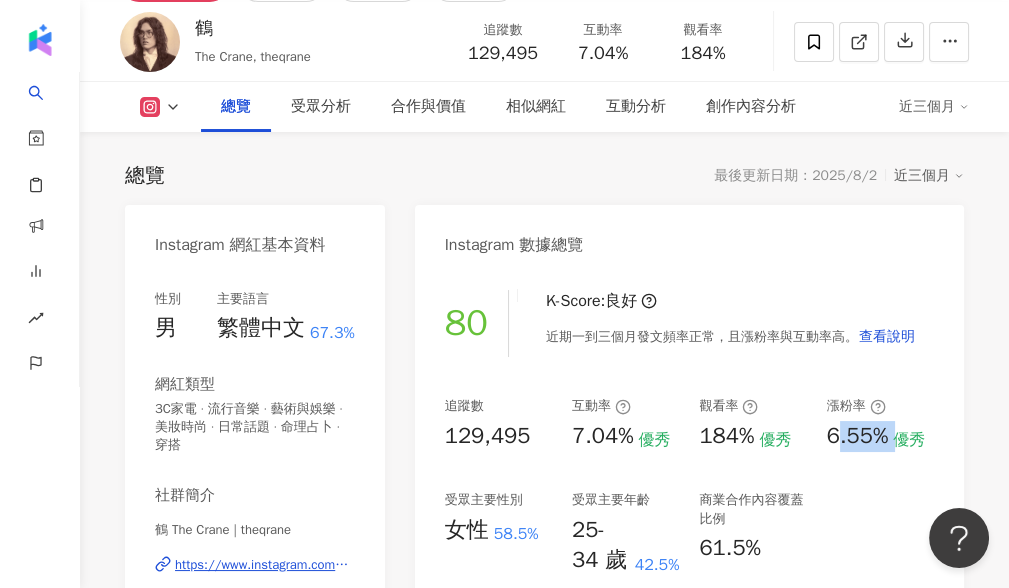 drag, startPoint x: 833, startPoint y: 435, endPoint x: 896, endPoint y: 441, distance: 63.28507 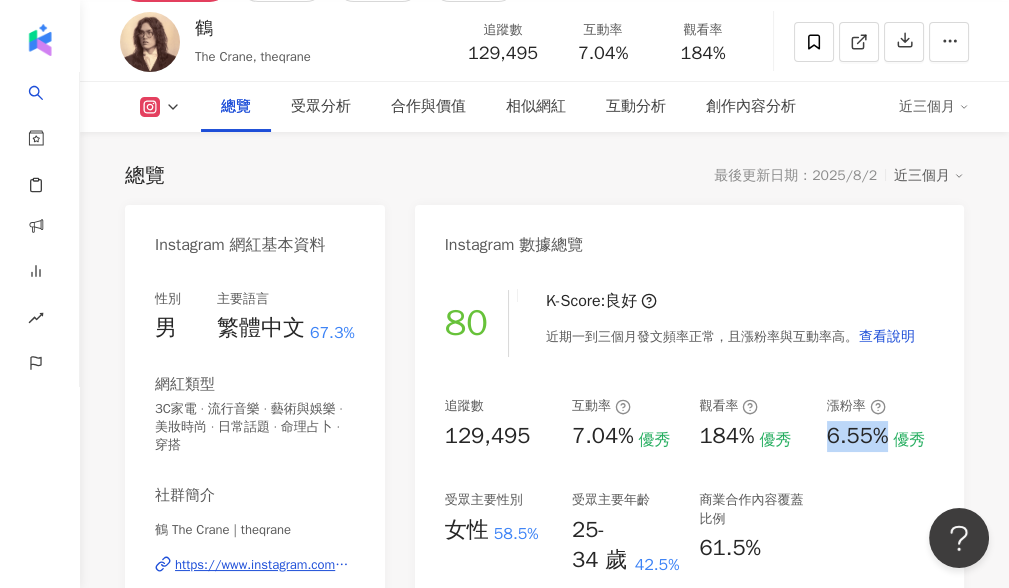 drag, startPoint x: 826, startPoint y: 436, endPoint x: 888, endPoint y: 447, distance: 62.968246 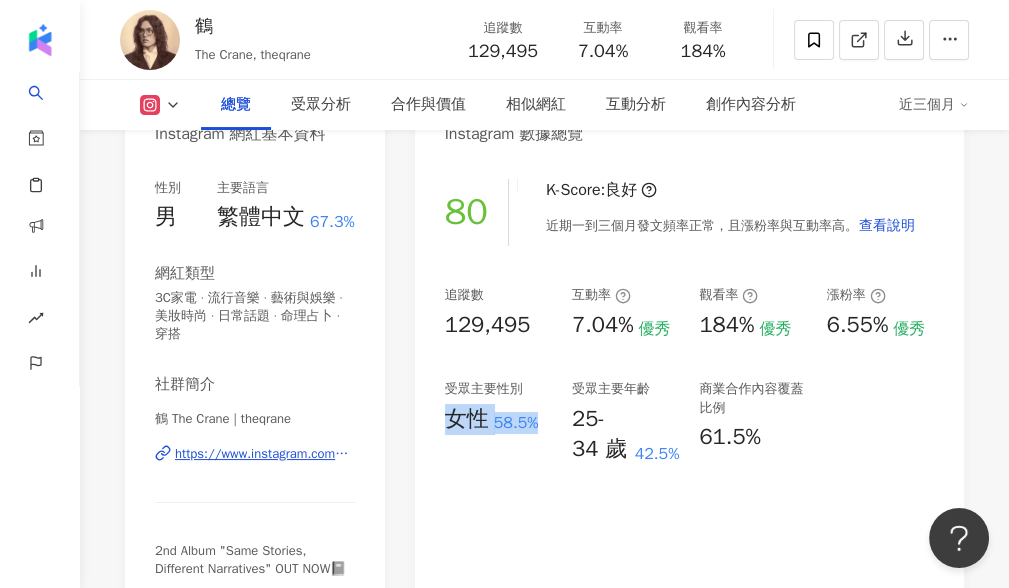 drag, startPoint x: 449, startPoint y: 421, endPoint x: 545, endPoint y: 416, distance: 96.13012 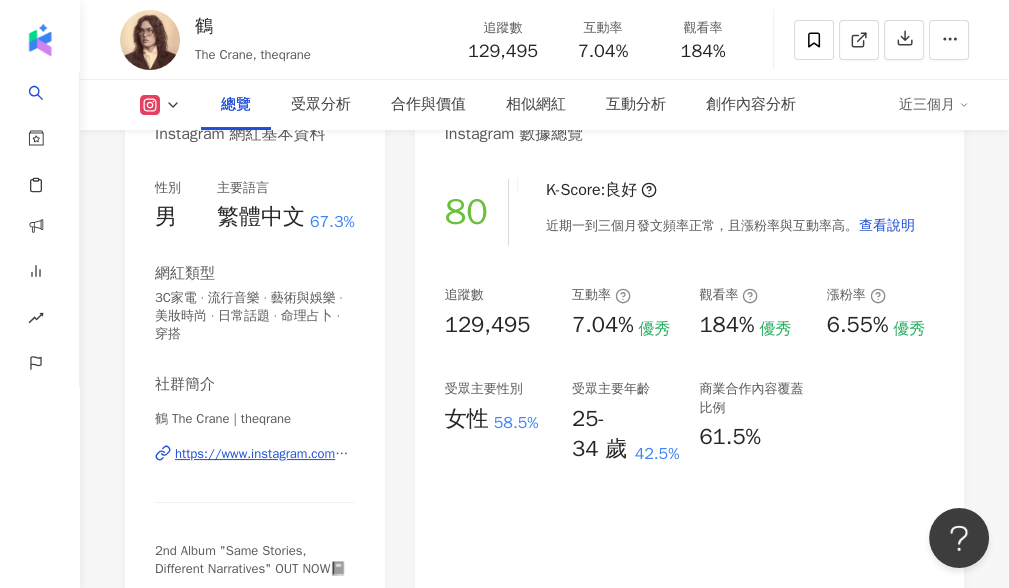 drag, startPoint x: 748, startPoint y: 176, endPoint x: 494, endPoint y: 1, distance: 308.44934 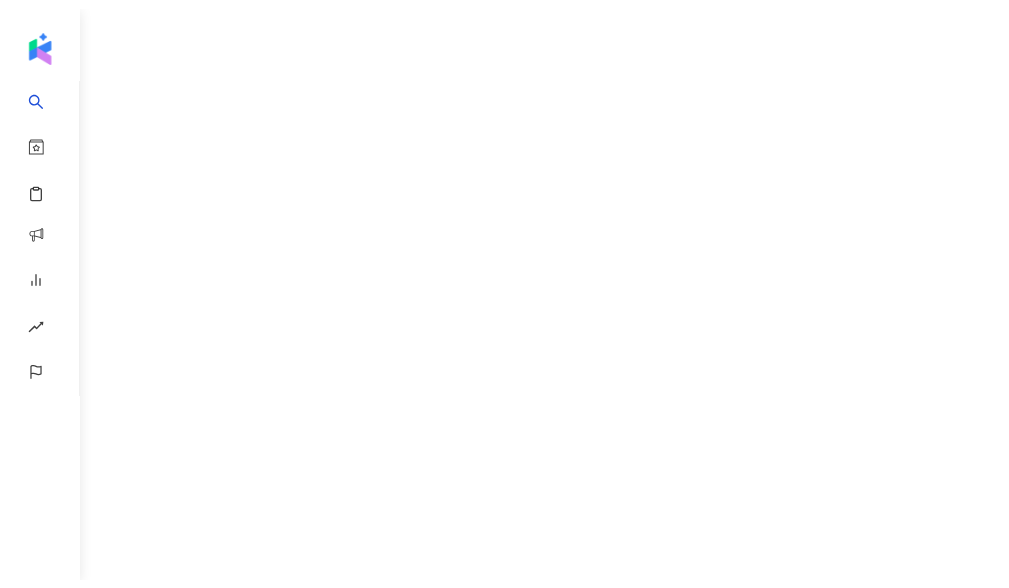 scroll, scrollTop: 0, scrollLeft: 0, axis: both 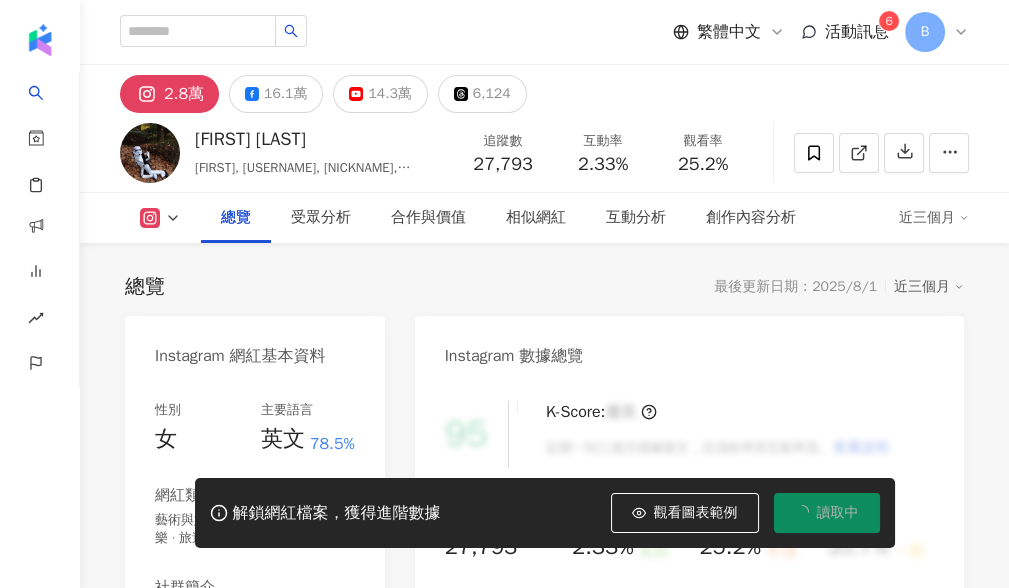 click on "讀取中" at bounding box center (827, 513) 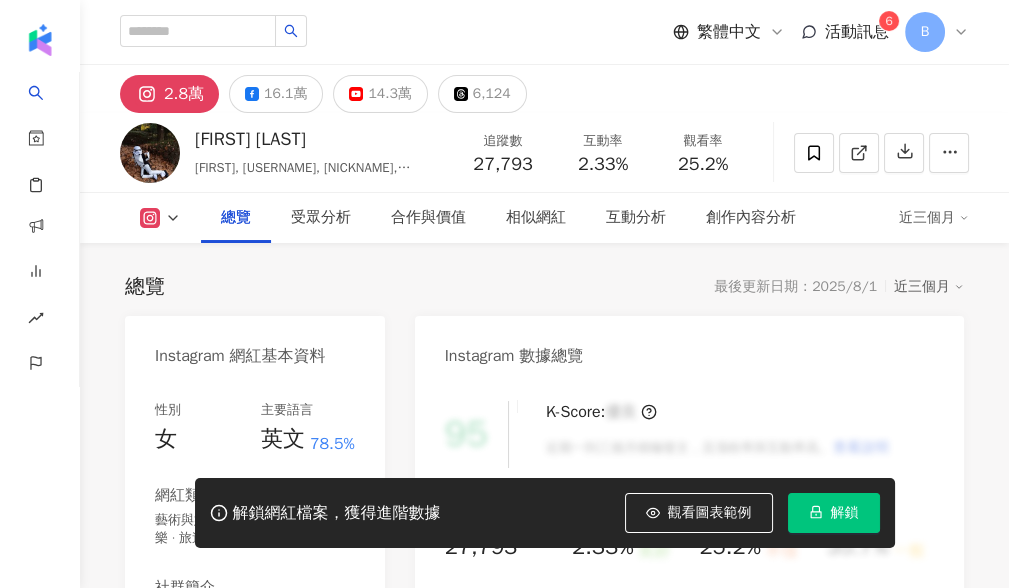 click on "解鎖" at bounding box center (845, 513) 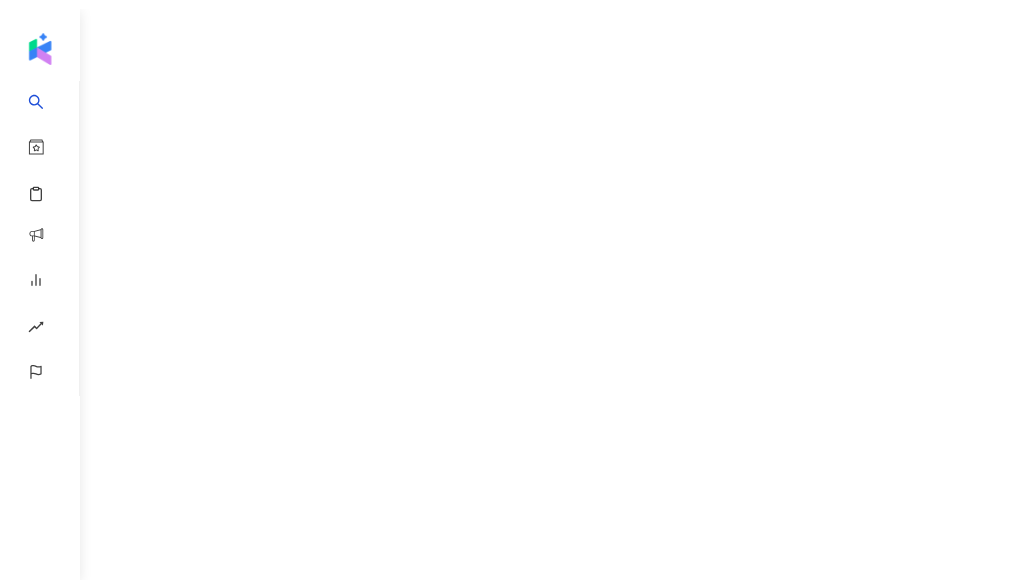 scroll, scrollTop: 0, scrollLeft: 0, axis: both 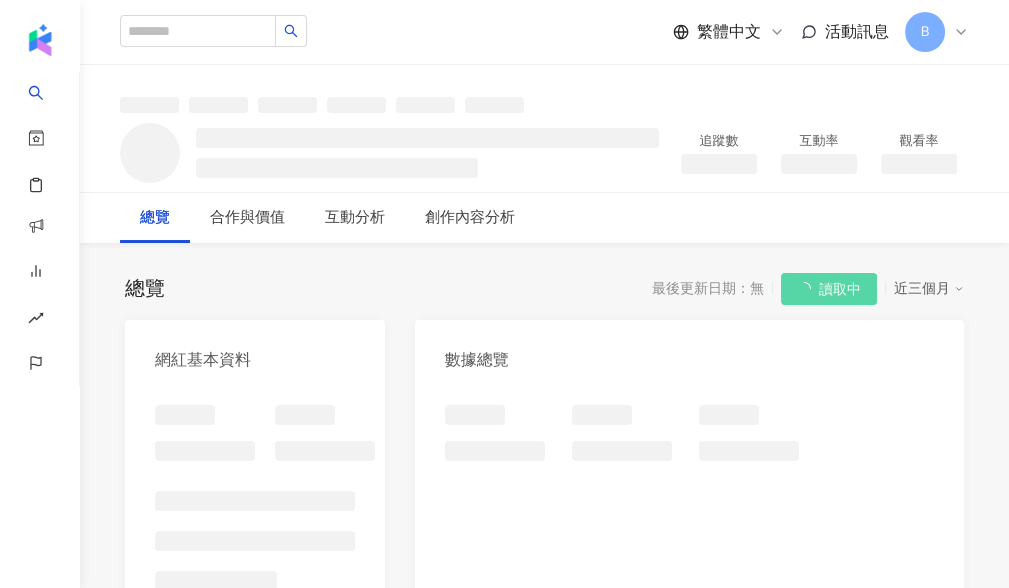 click at bounding box center (544, 89) 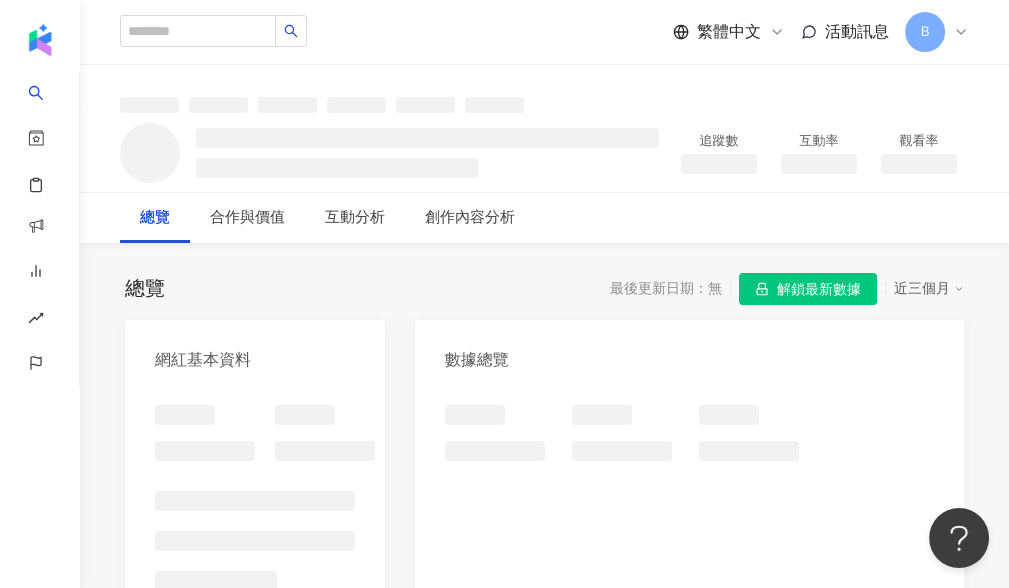 scroll, scrollTop: 0, scrollLeft: 0, axis: both 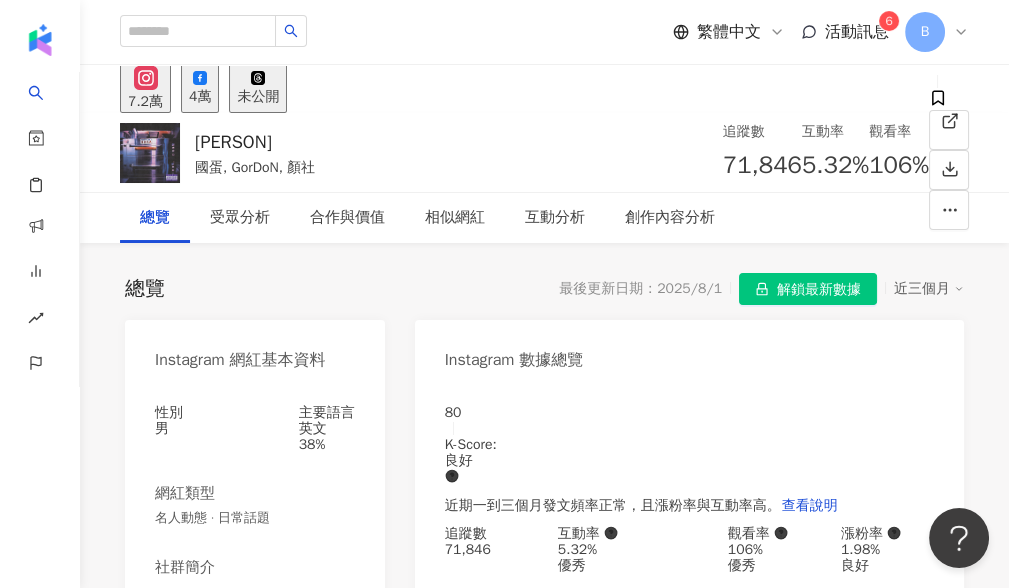 click on "解鎖最新數據" at bounding box center (819, 290) 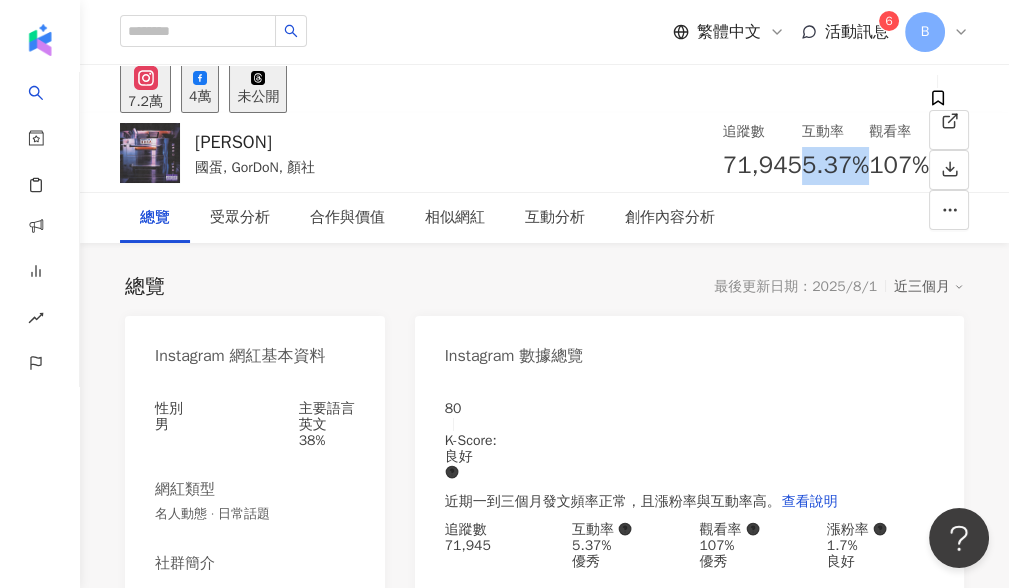 drag, startPoint x: 580, startPoint y: 162, endPoint x: 637, endPoint y: 155, distance: 57.428215 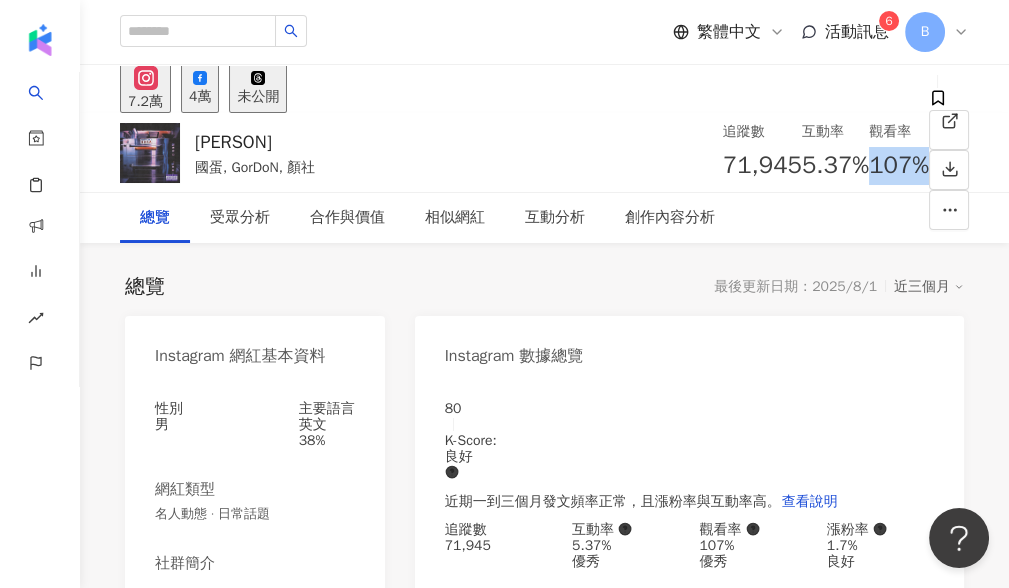 drag, startPoint x: 681, startPoint y: 162, endPoint x: 727, endPoint y: 155, distance: 46.52956 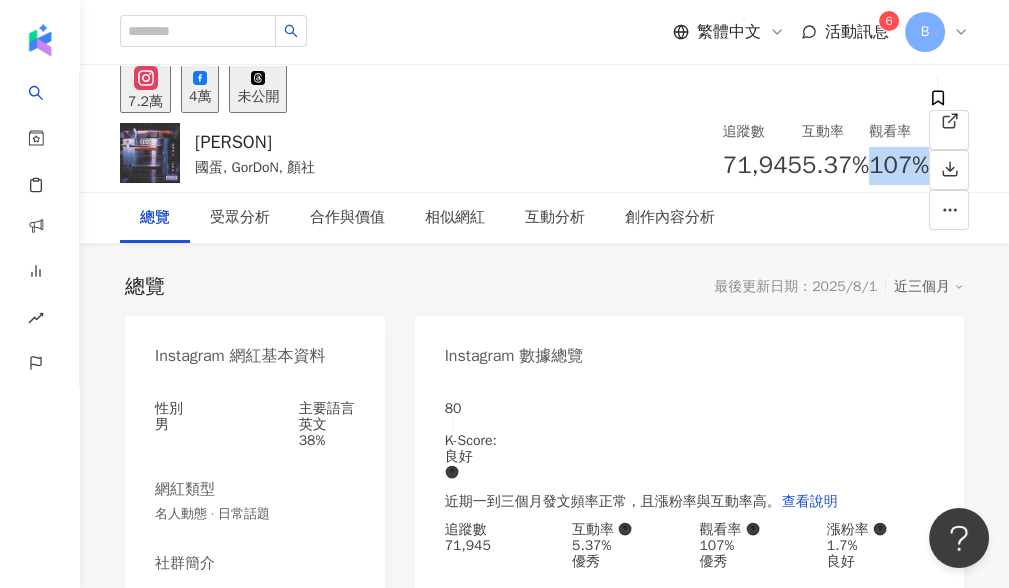 click on "Instagram 數據總覽" at bounding box center (689, 348) 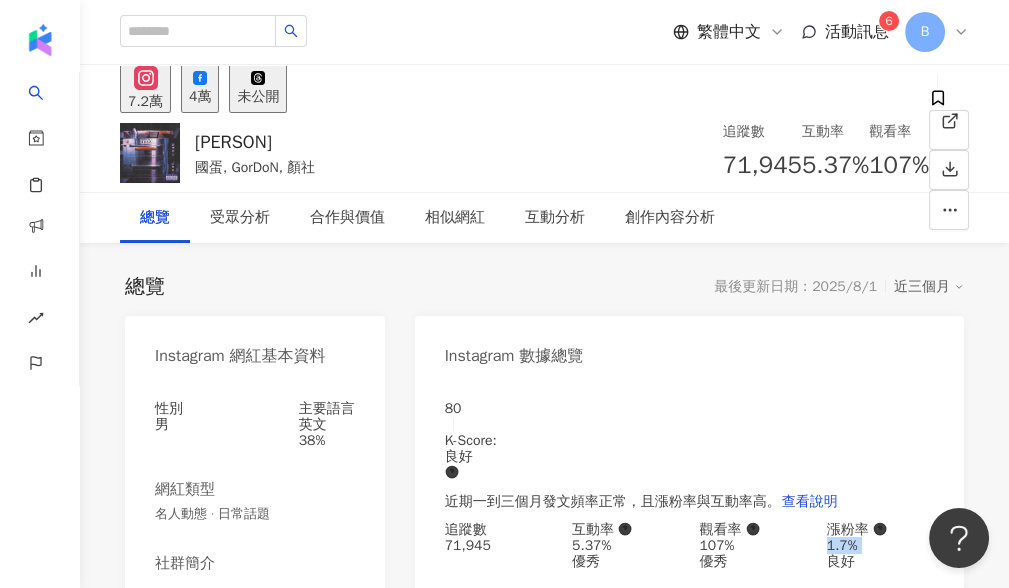 drag, startPoint x: 828, startPoint y: 544, endPoint x: 884, endPoint y: 551, distance: 56.435802 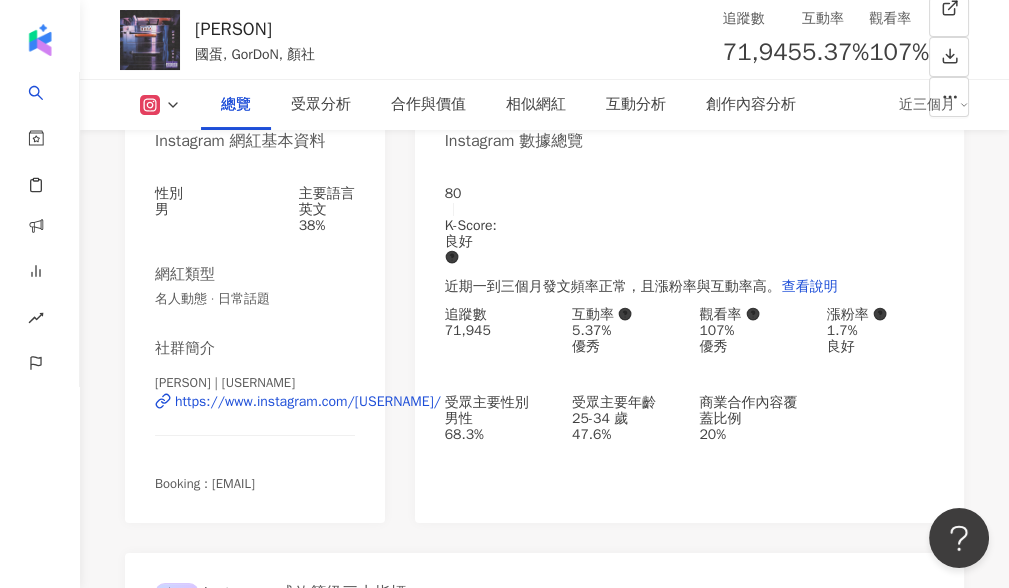 scroll, scrollTop: 333, scrollLeft: 0, axis: vertical 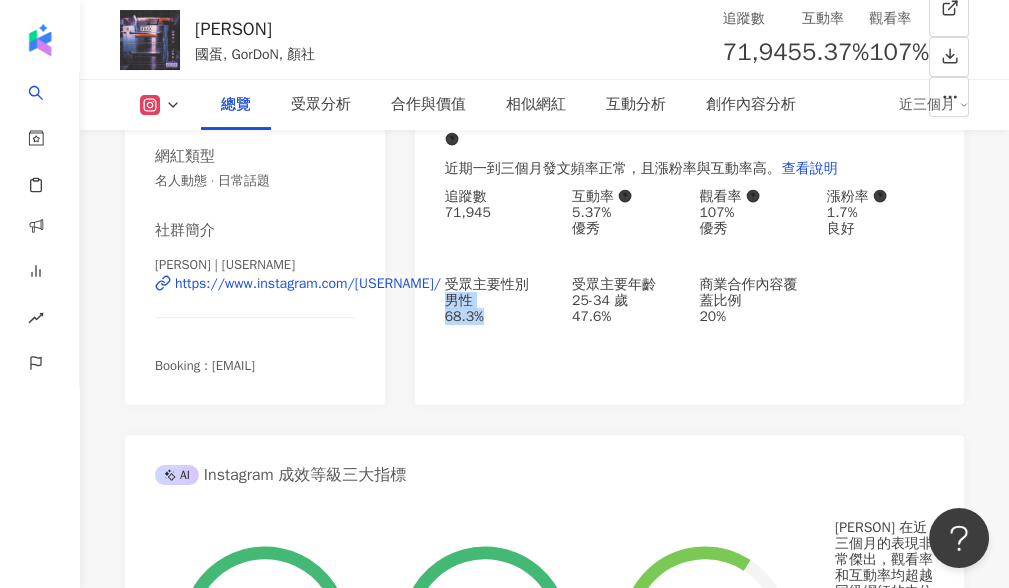drag, startPoint x: 450, startPoint y: 301, endPoint x: 538, endPoint y: 304, distance: 88.051125 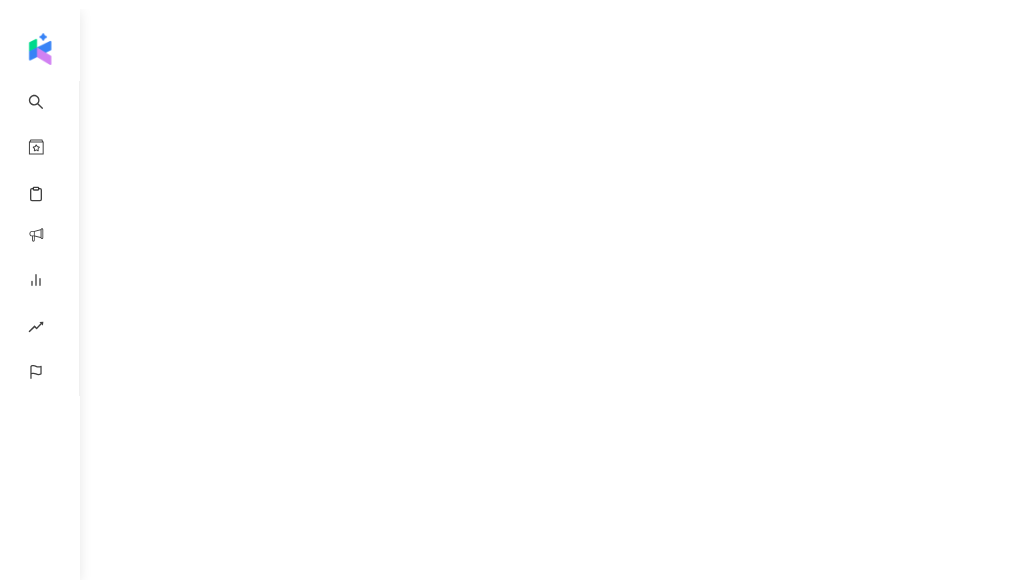 scroll, scrollTop: 0, scrollLeft: 0, axis: both 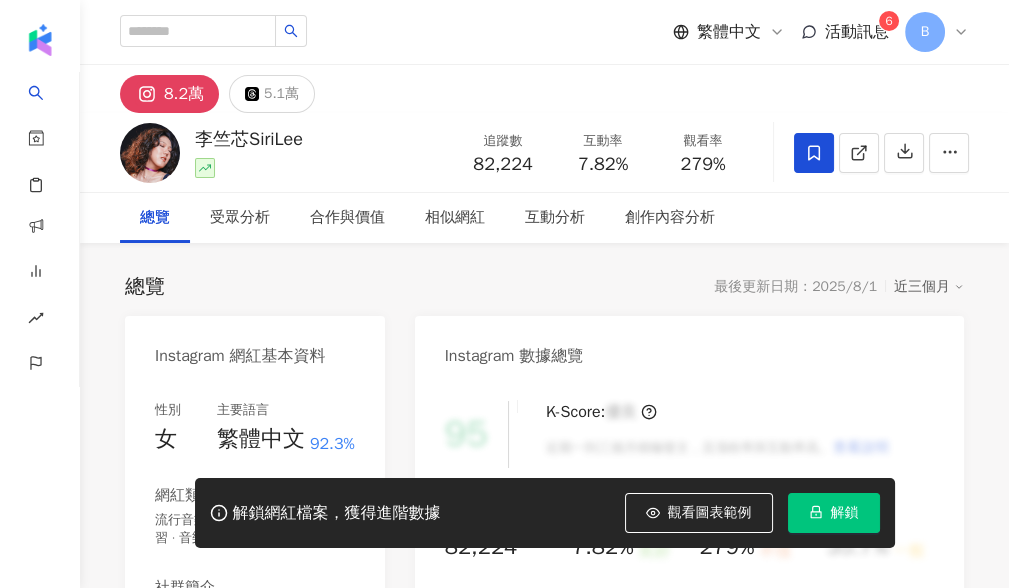 click on "解鎖" at bounding box center (845, 513) 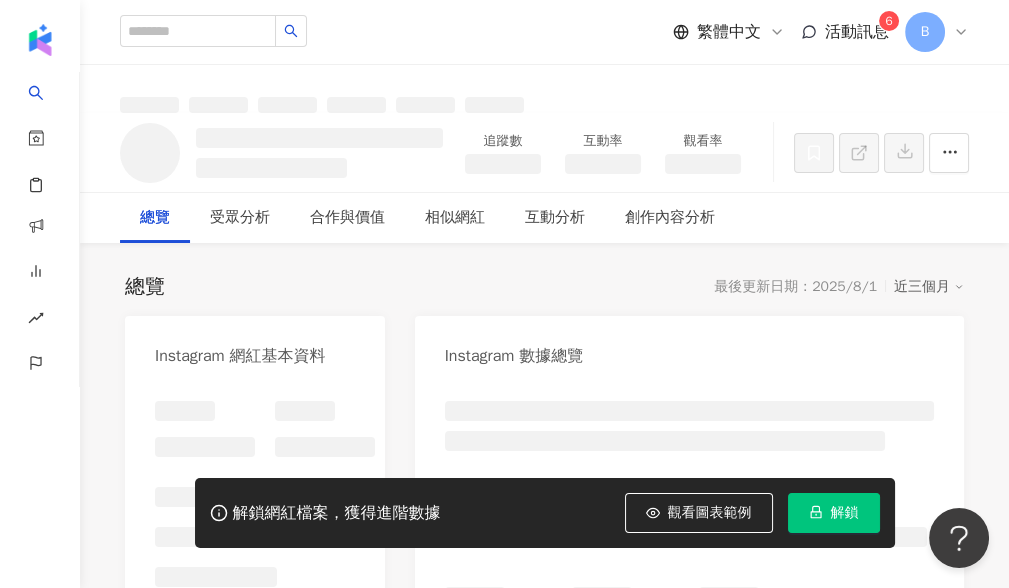scroll, scrollTop: 0, scrollLeft: 0, axis: both 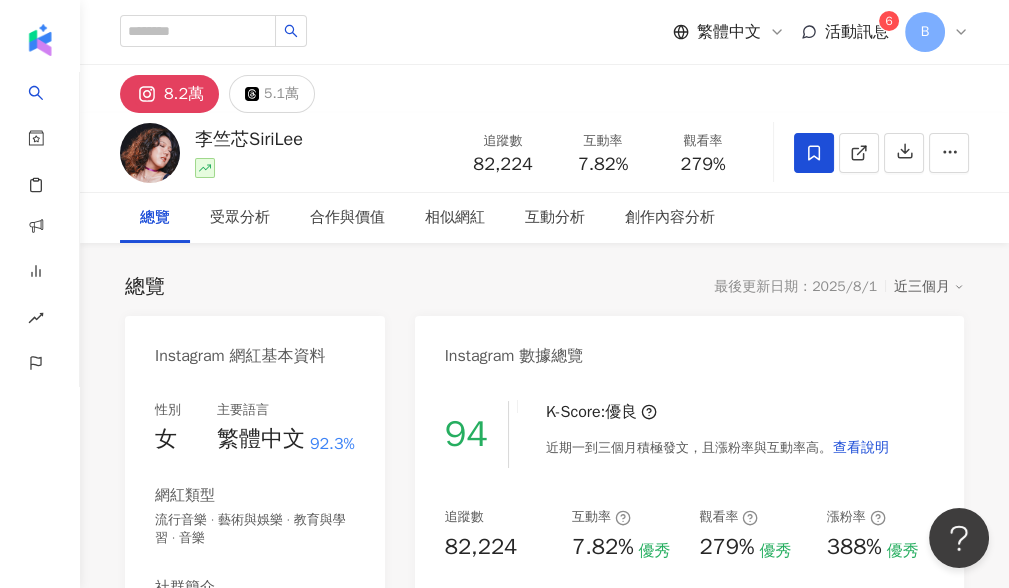 click on "[NAME] [USERNAME] 追蹤數 [NUMBER] 互動率 [PERCENT]% 觀看率 [PERCENT]%" at bounding box center (544, 152) 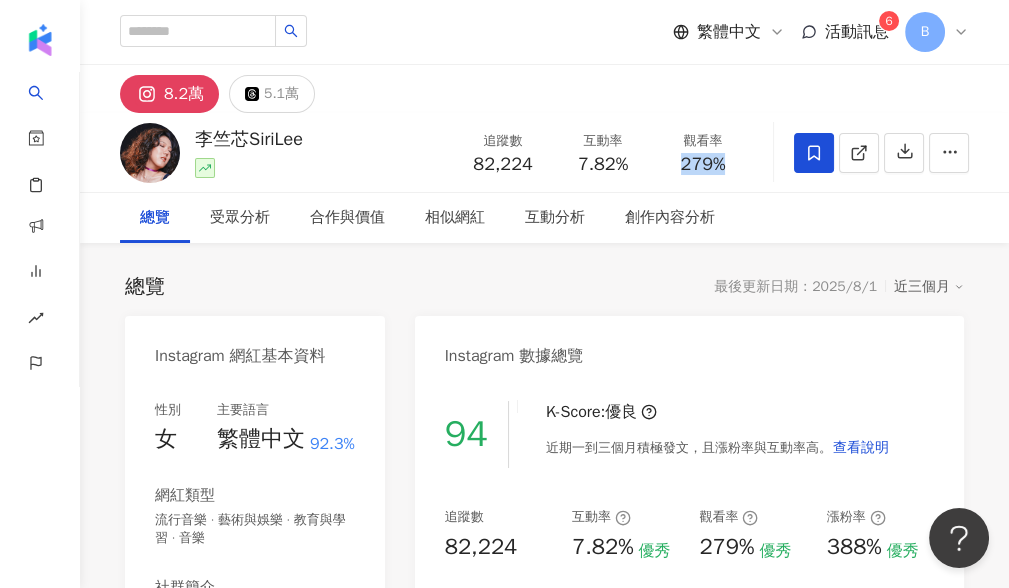 drag, startPoint x: 682, startPoint y: 158, endPoint x: 732, endPoint y: 151, distance: 50.48762 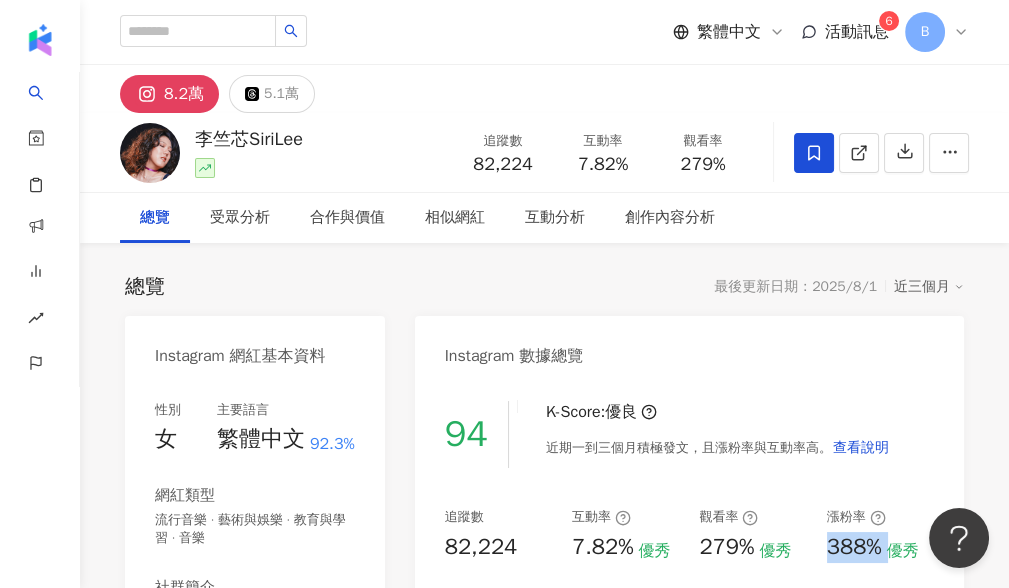 drag, startPoint x: 831, startPoint y: 548, endPoint x: 891, endPoint y: 548, distance: 60 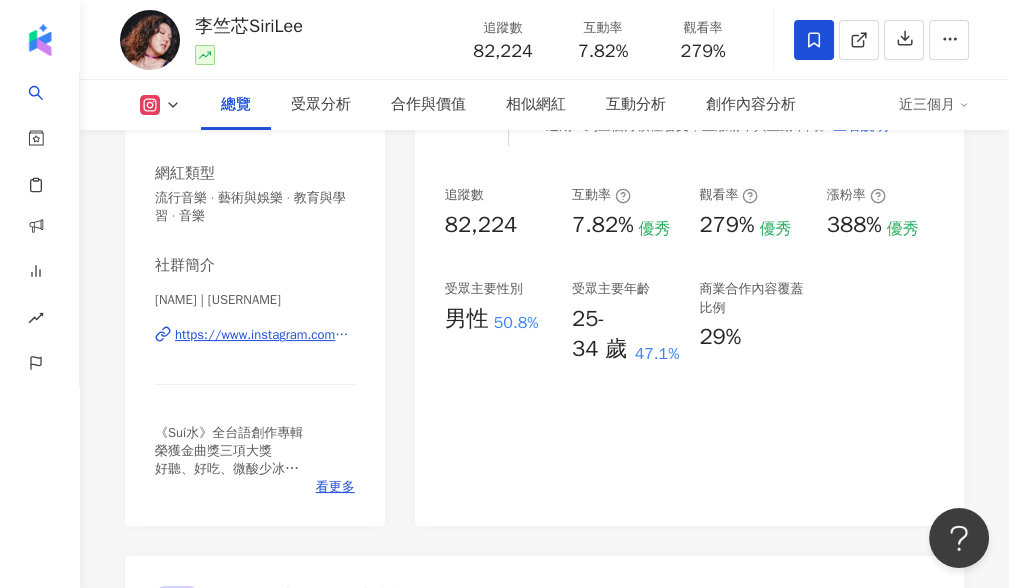 scroll, scrollTop: 333, scrollLeft: 0, axis: vertical 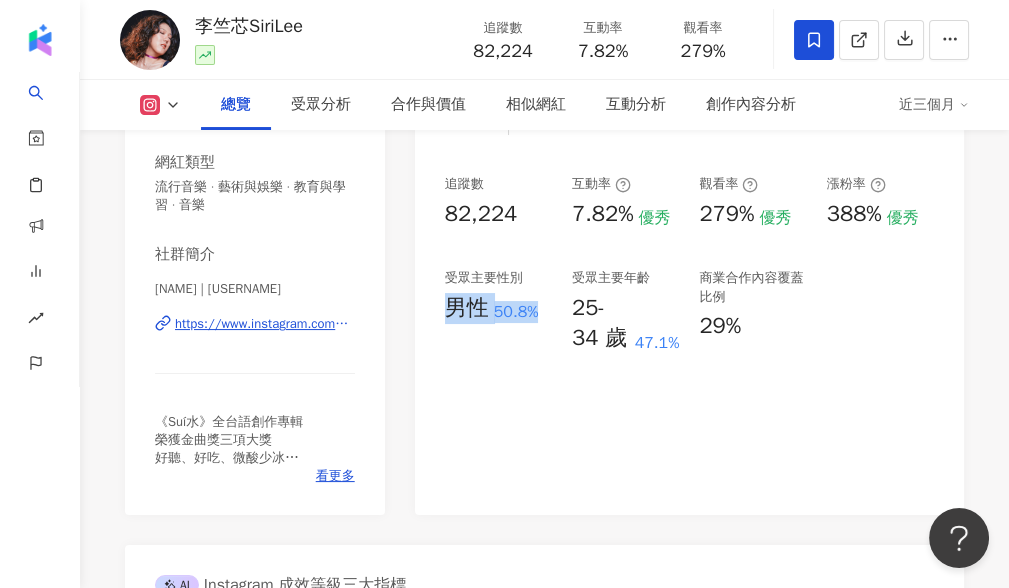 drag, startPoint x: 448, startPoint y: 311, endPoint x: 537, endPoint y: 304, distance: 89.27486 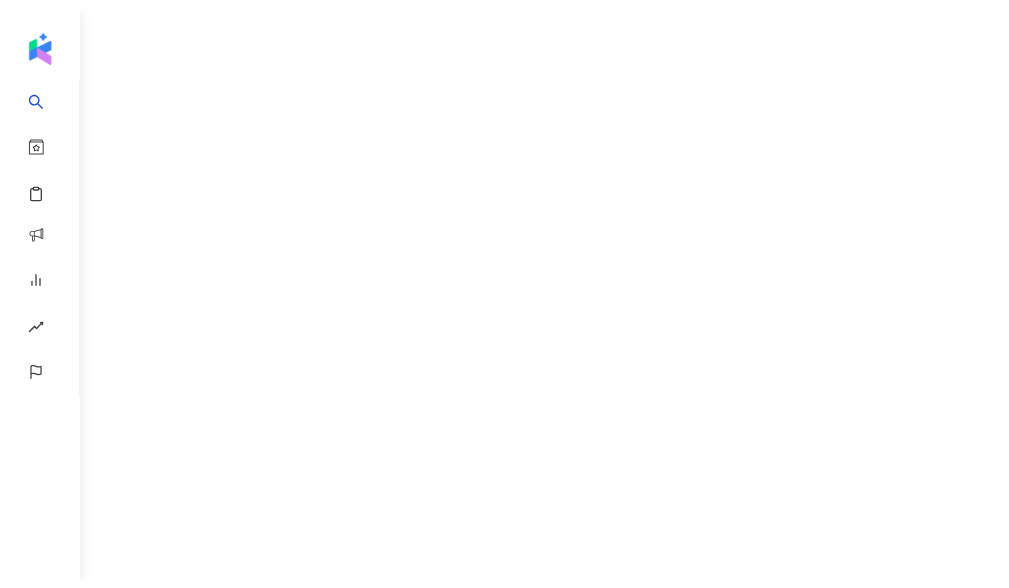 scroll, scrollTop: 0, scrollLeft: 0, axis: both 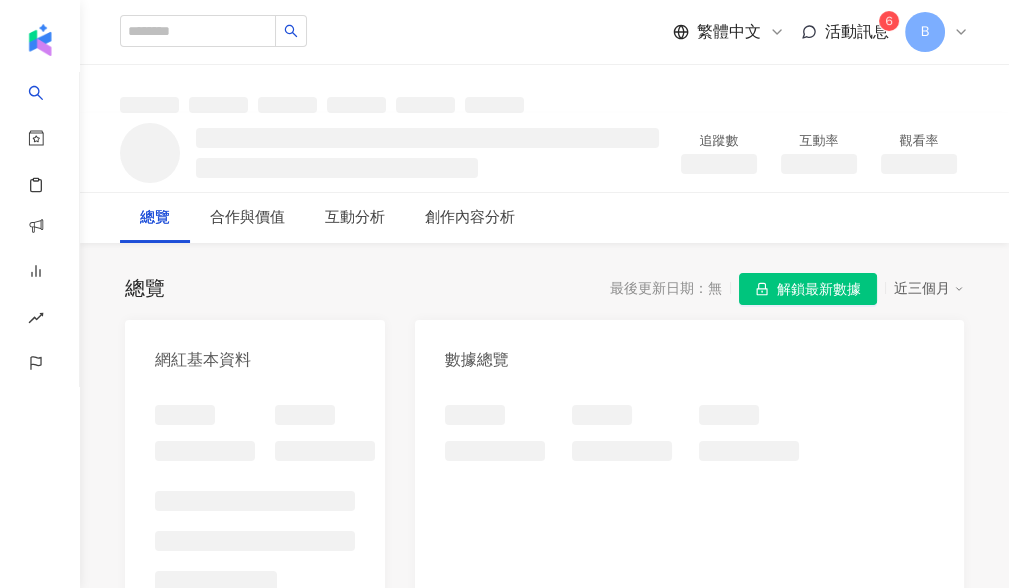 click at bounding box center (544, 89) 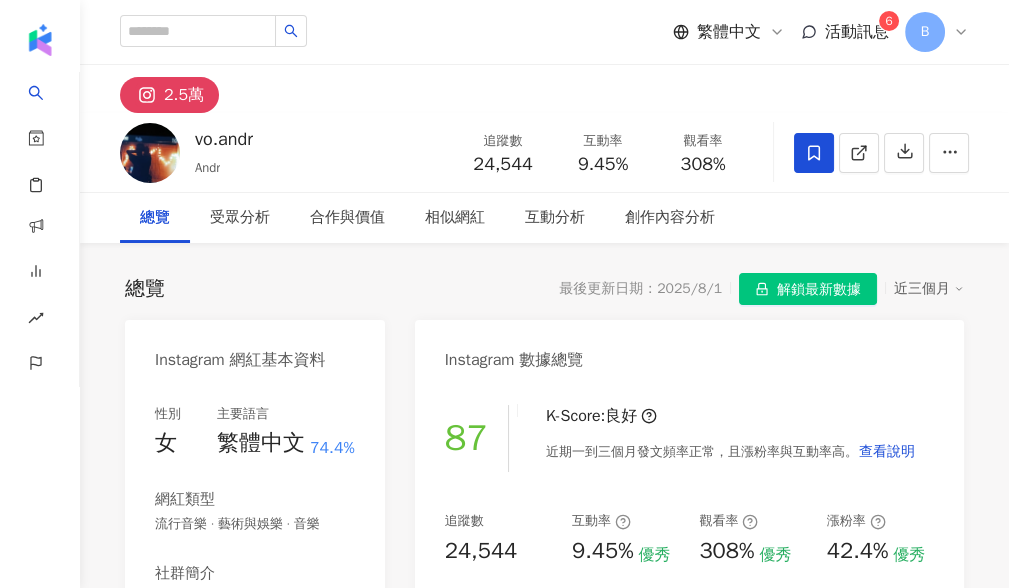 click on "解鎖最新數據" at bounding box center (819, 290) 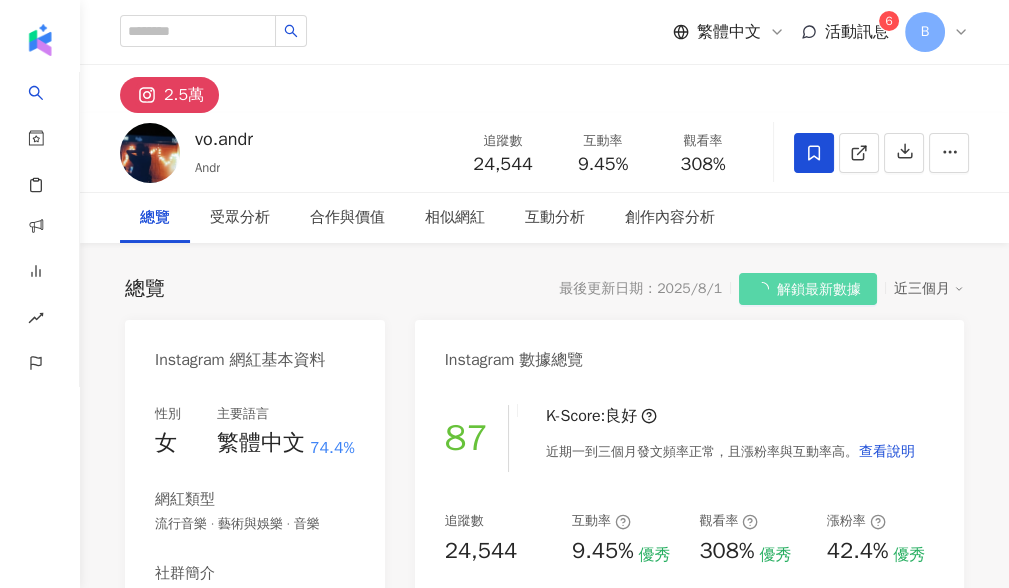 click on "繁體中文 活動訊息 6 B" at bounding box center [544, 32] 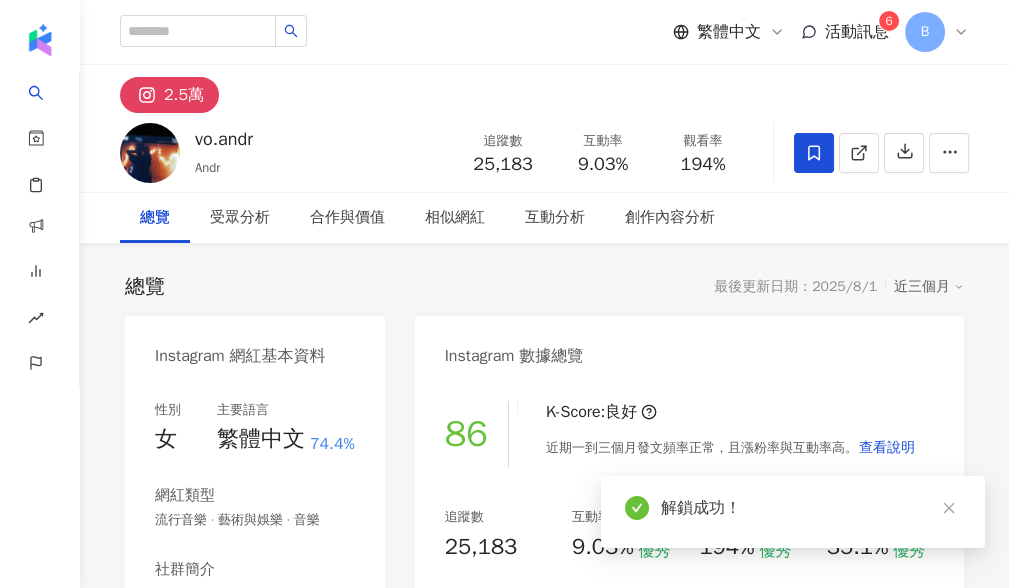 drag, startPoint x: 580, startPoint y: 161, endPoint x: 631, endPoint y: 166, distance: 51.24451 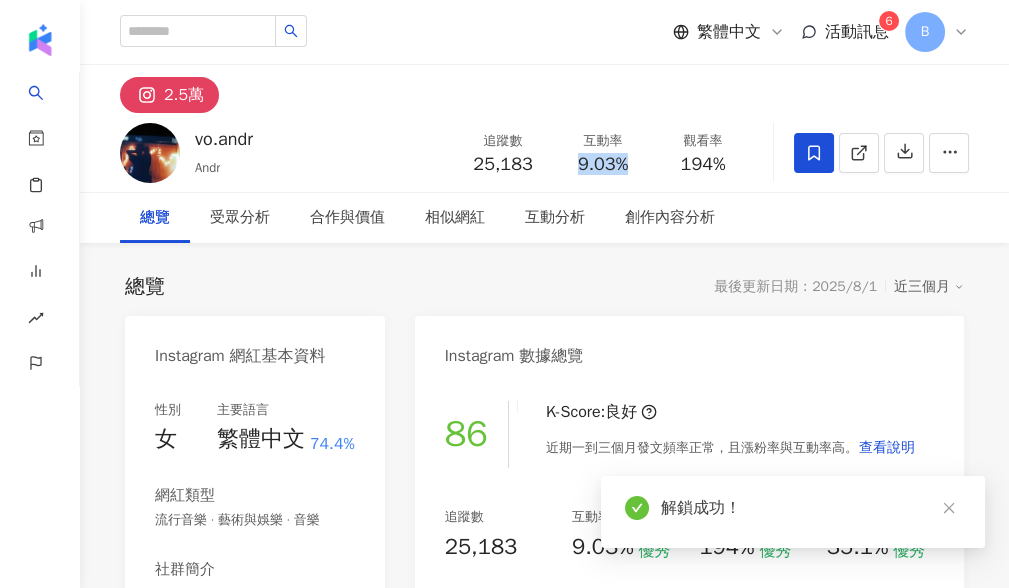 copy on "9.03%" 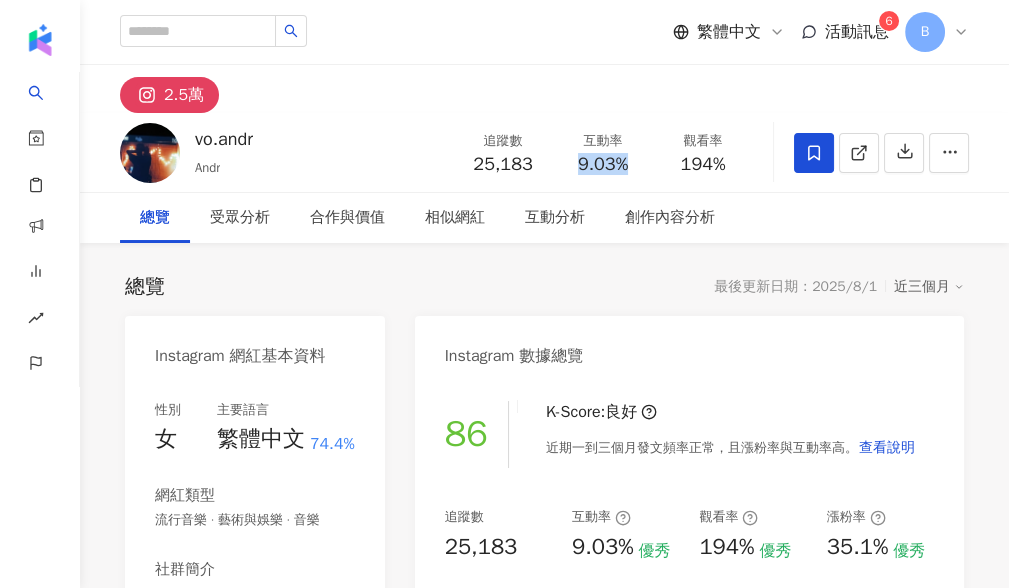 drag, startPoint x: 820, startPoint y: 58, endPoint x: 717, endPoint y: 127, distance: 123.97581 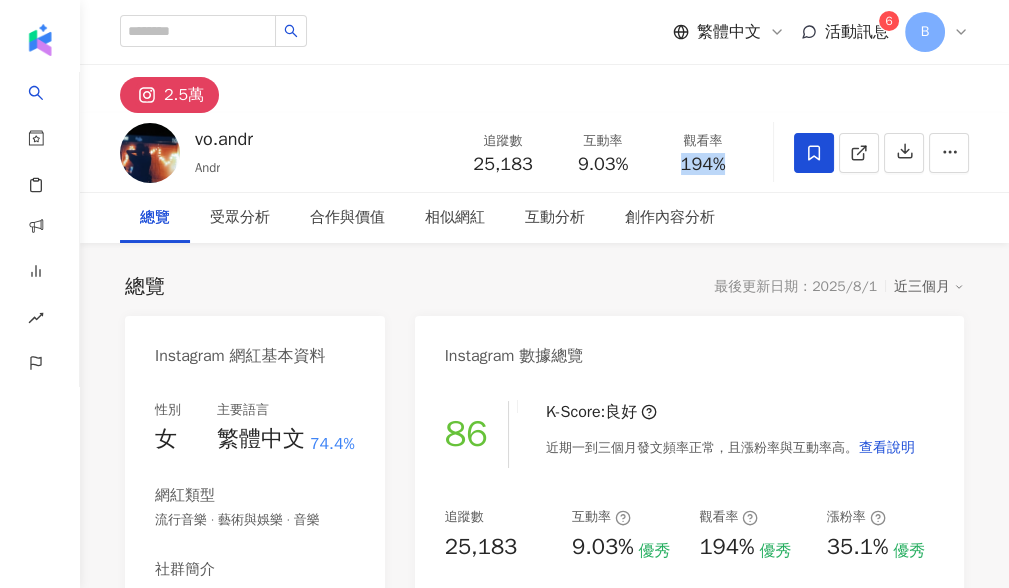 drag, startPoint x: 677, startPoint y: 164, endPoint x: 761, endPoint y: 164, distance: 84 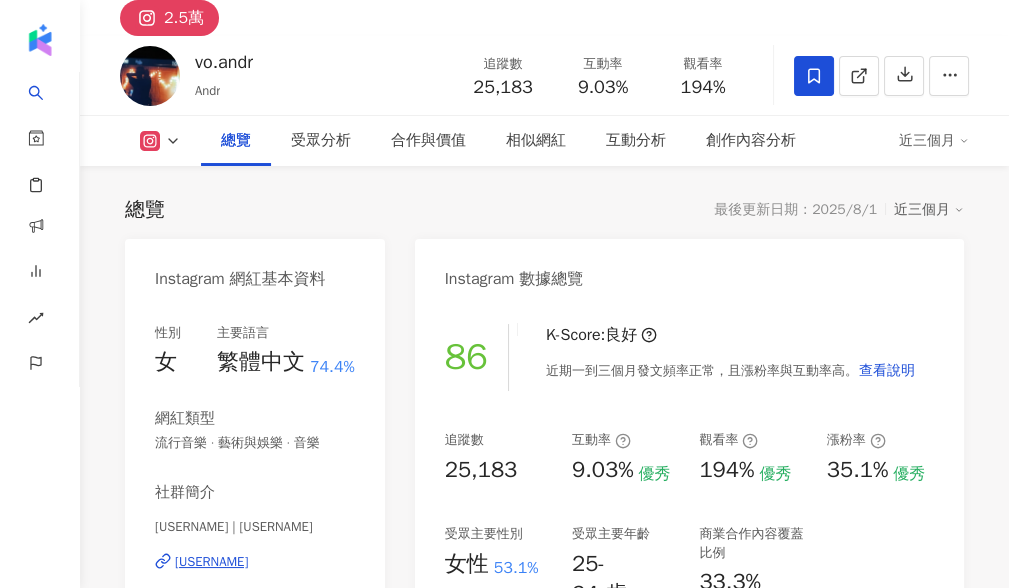 scroll, scrollTop: 111, scrollLeft: 0, axis: vertical 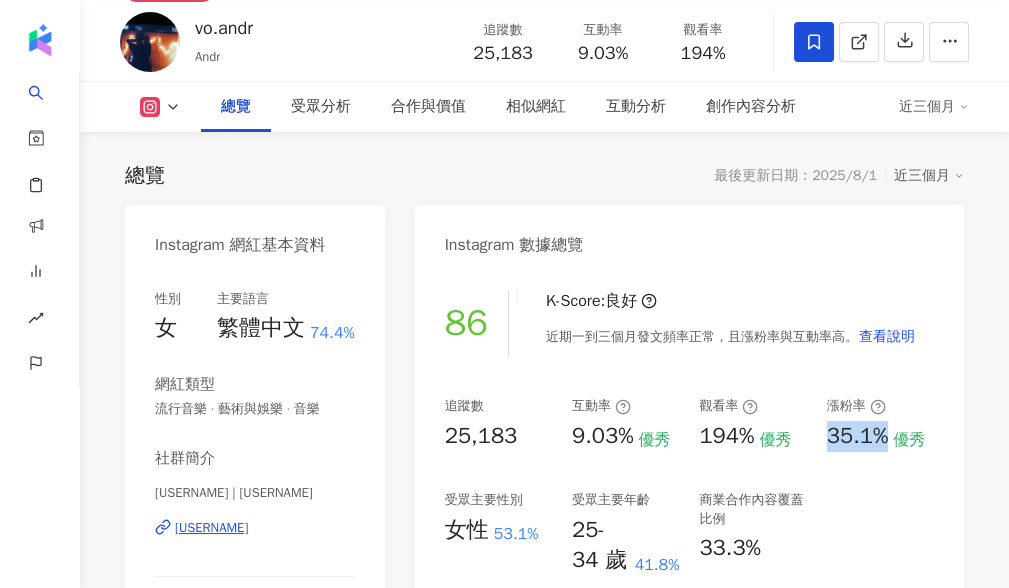 drag, startPoint x: 829, startPoint y: 434, endPoint x: 885, endPoint y: 433, distance: 56.008926 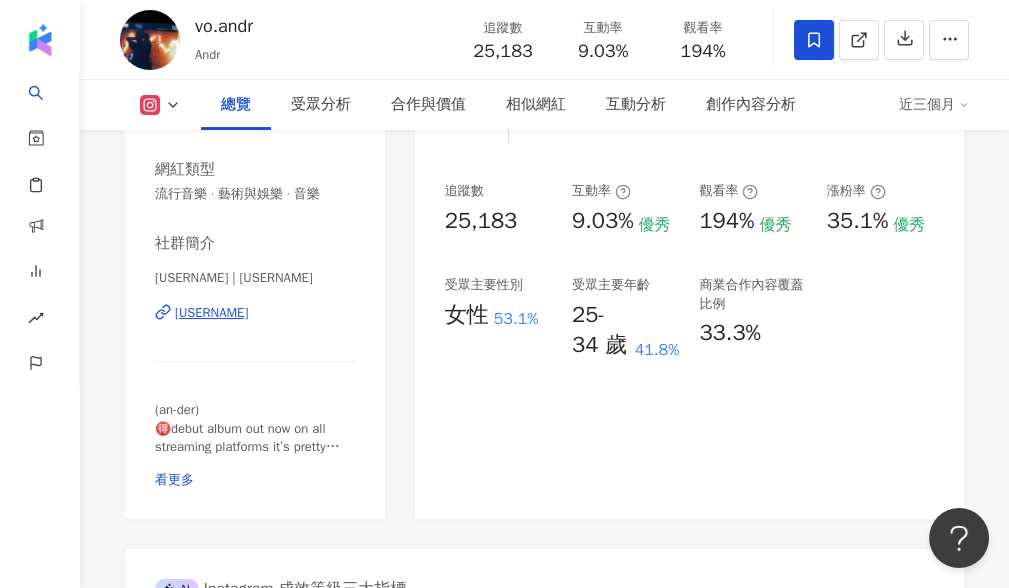 scroll, scrollTop: 333, scrollLeft: 0, axis: vertical 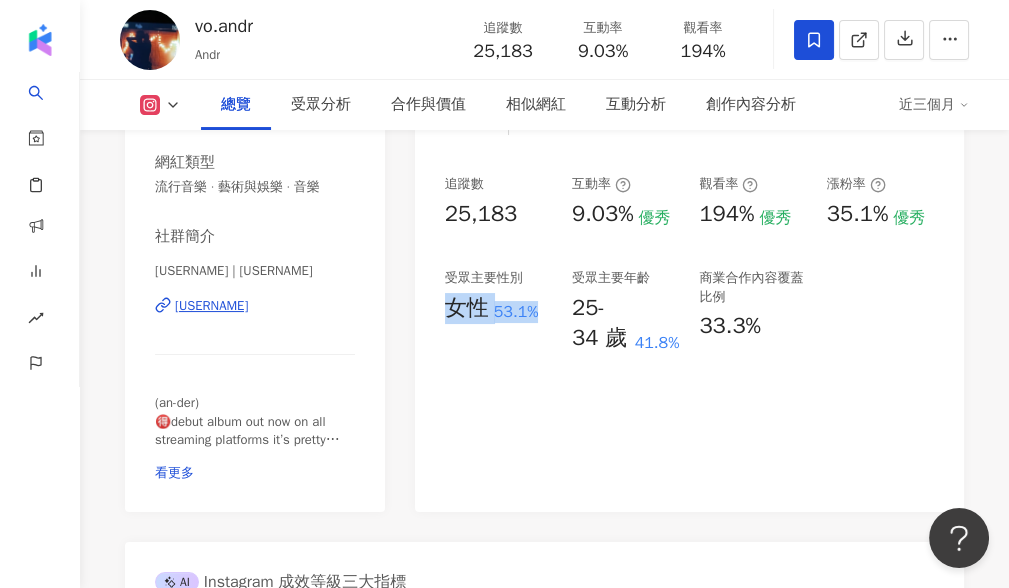 drag, startPoint x: 448, startPoint y: 306, endPoint x: 545, endPoint y: 304, distance: 97.020615 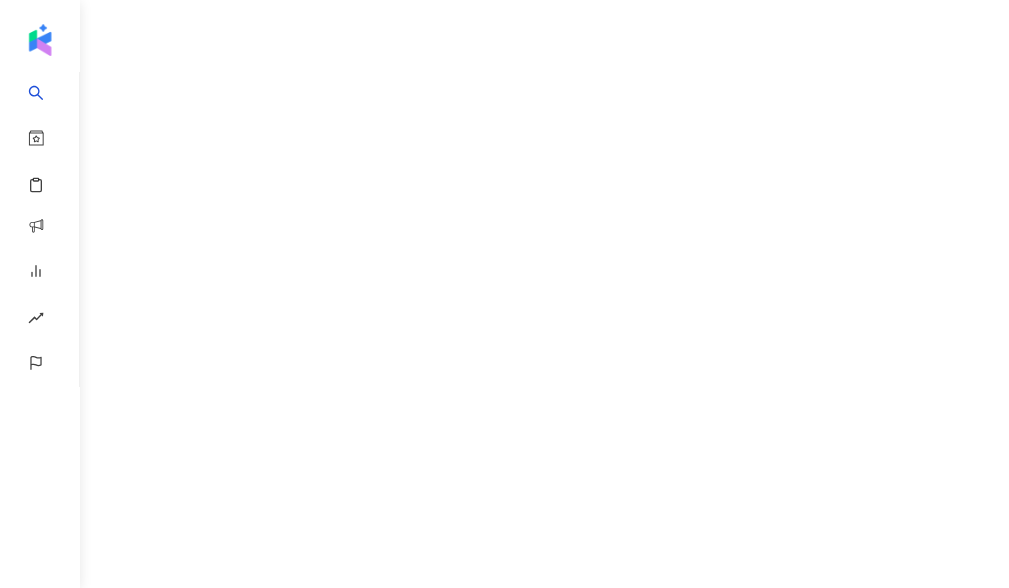 scroll, scrollTop: 0, scrollLeft: 0, axis: both 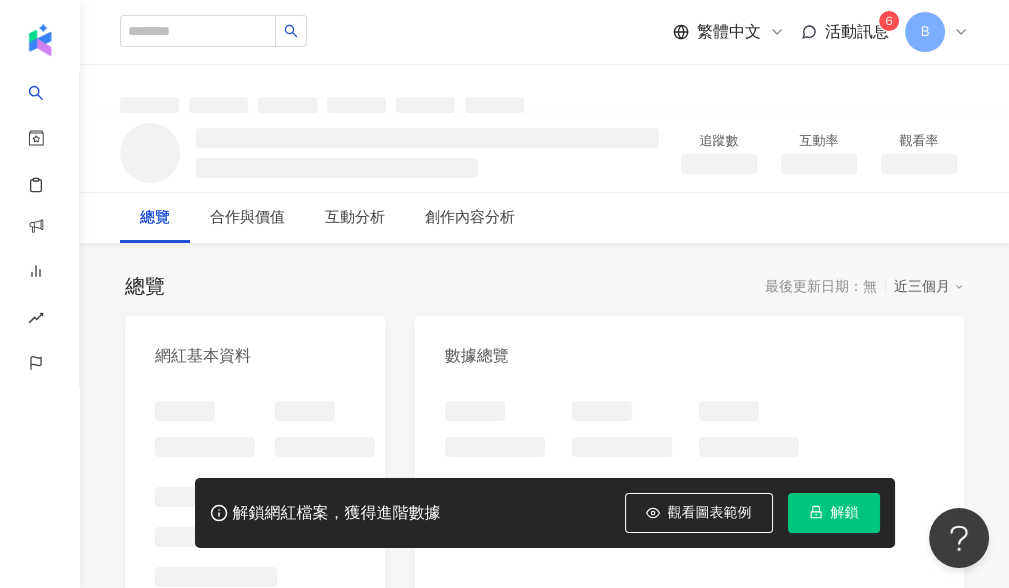 click on "解鎖" at bounding box center (845, 513) 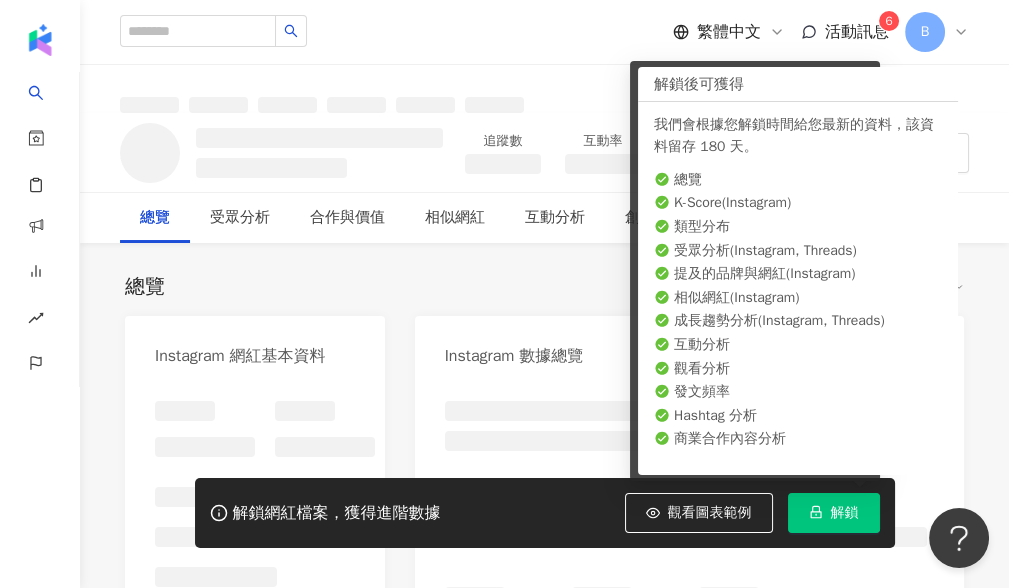 click on "繁體中文 活動訊息 6 B" at bounding box center (544, 32) 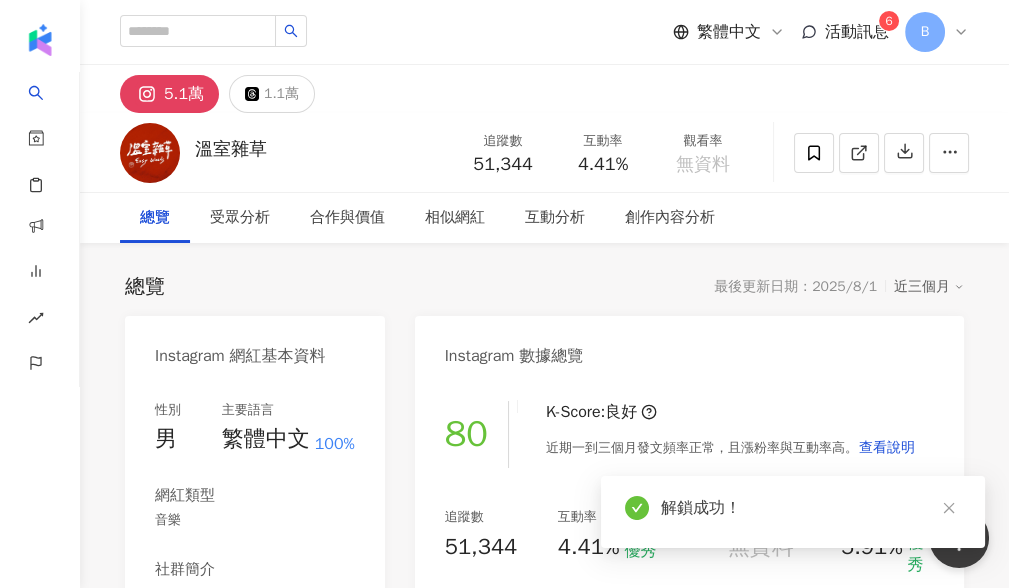 click on "總覽 受眾分析 合作與價值 相似網紅 互動分析 創作內容分析" at bounding box center [544, 218] 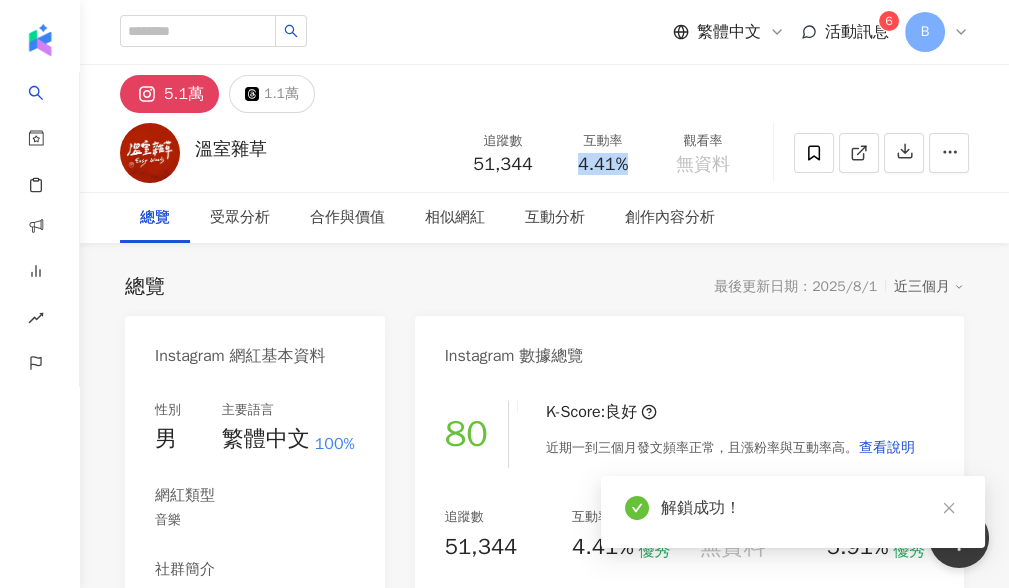 drag, startPoint x: 578, startPoint y: 168, endPoint x: 638, endPoint y: 164, distance: 60.133186 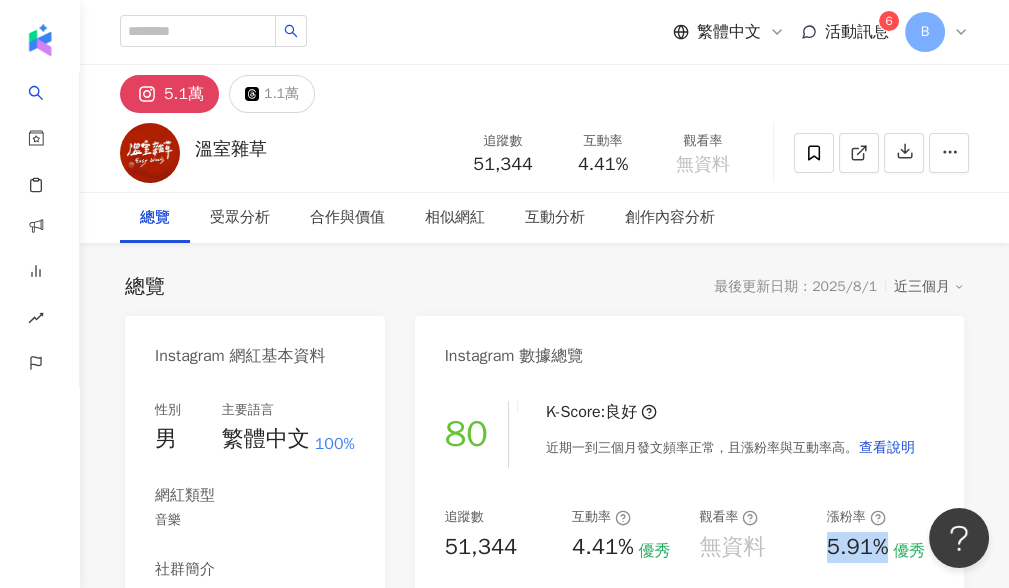 drag, startPoint x: 828, startPoint y: 550, endPoint x: 891, endPoint y: 548, distance: 63.03174 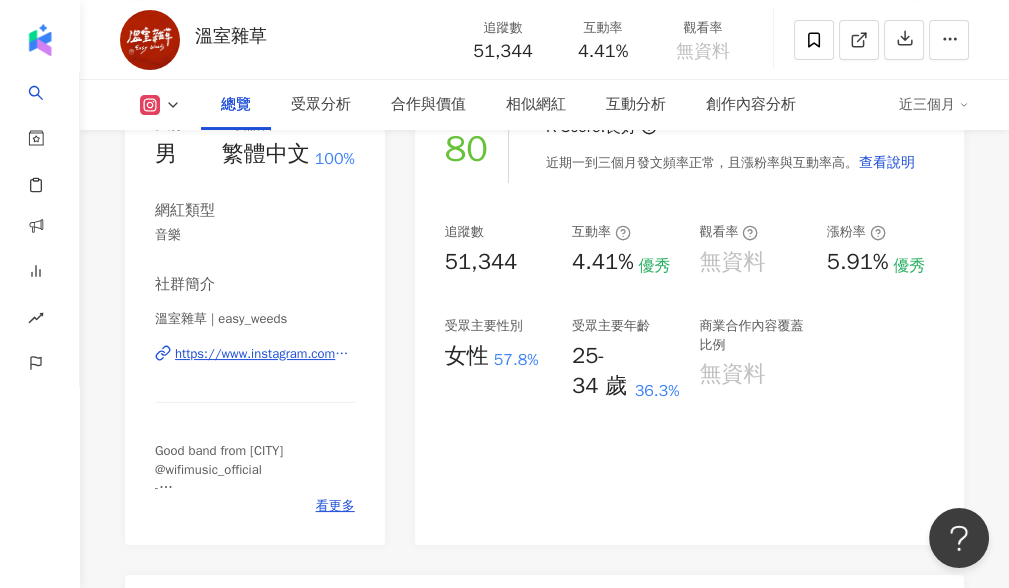scroll, scrollTop: 333, scrollLeft: 0, axis: vertical 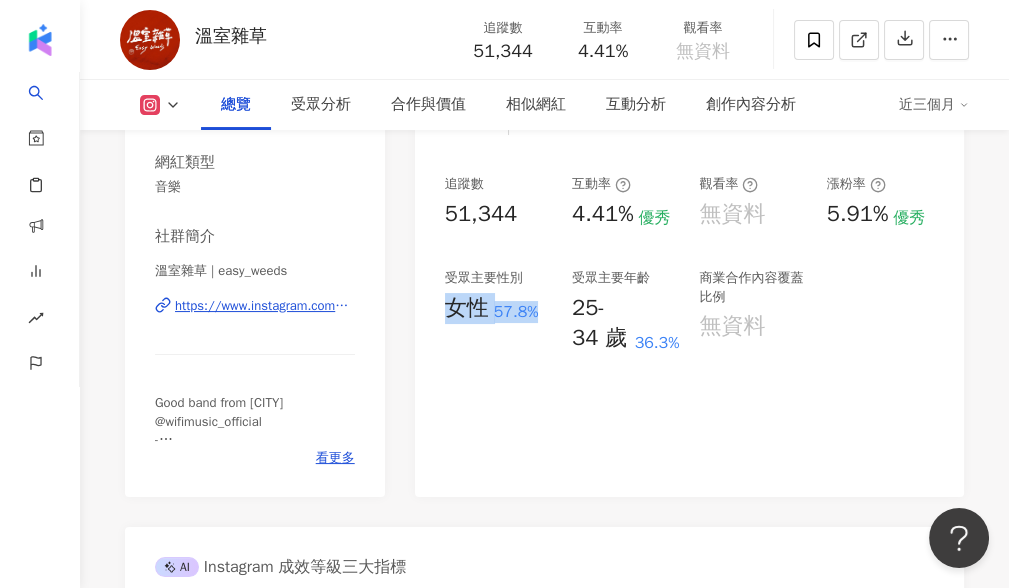 drag, startPoint x: 451, startPoint y: 310, endPoint x: 540, endPoint y: 299, distance: 89.6772 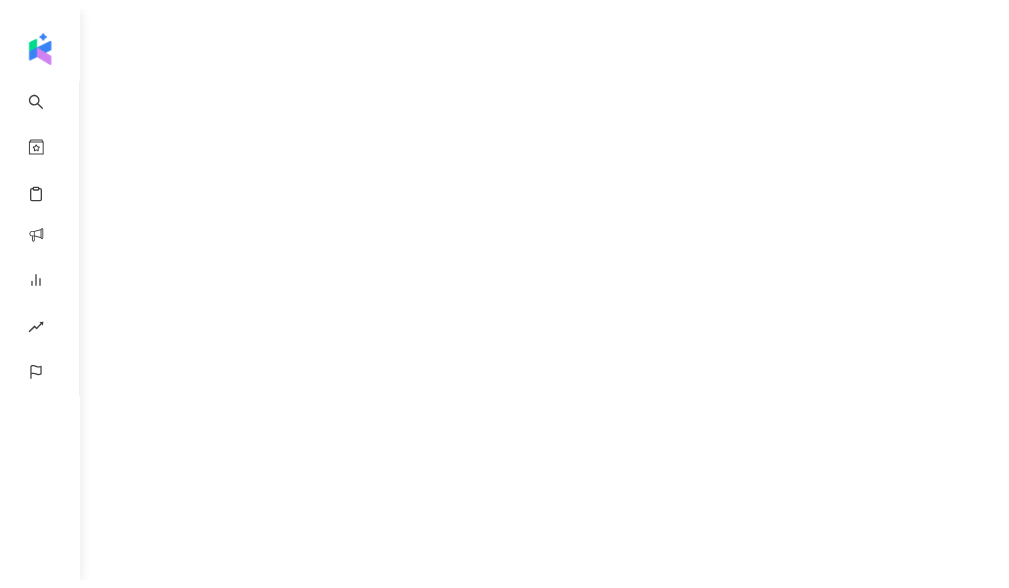 scroll, scrollTop: 0, scrollLeft: 0, axis: both 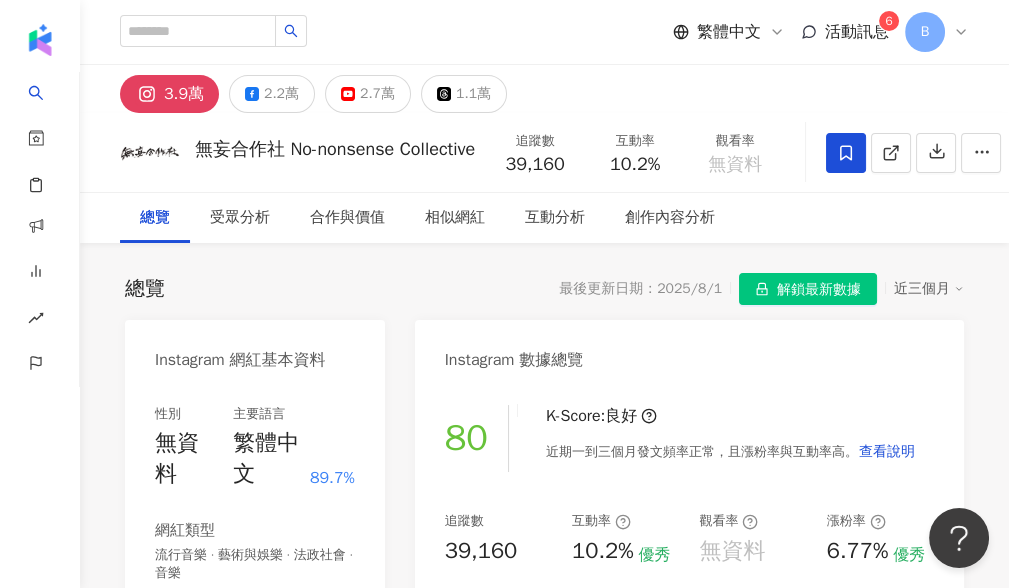 click on "解鎖最新數據" at bounding box center (819, 290) 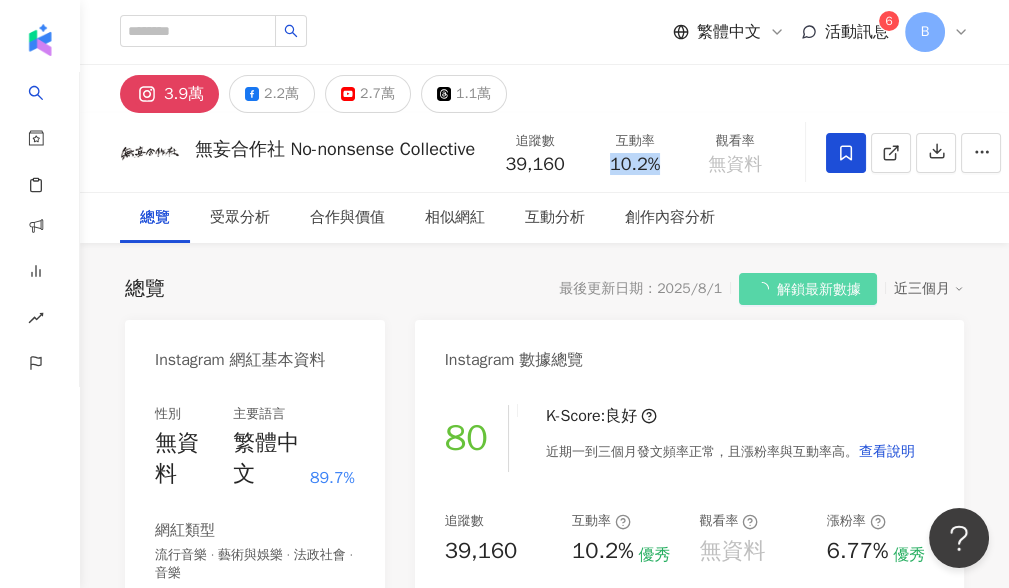 drag, startPoint x: 631, startPoint y: 164, endPoint x: 684, endPoint y: 164, distance: 53 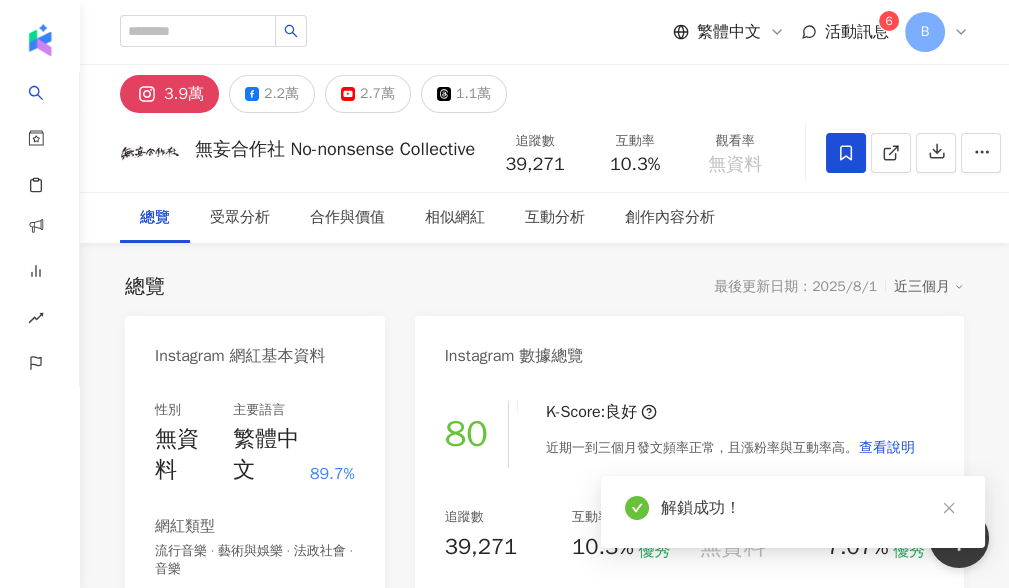 scroll, scrollTop: 222, scrollLeft: 0, axis: vertical 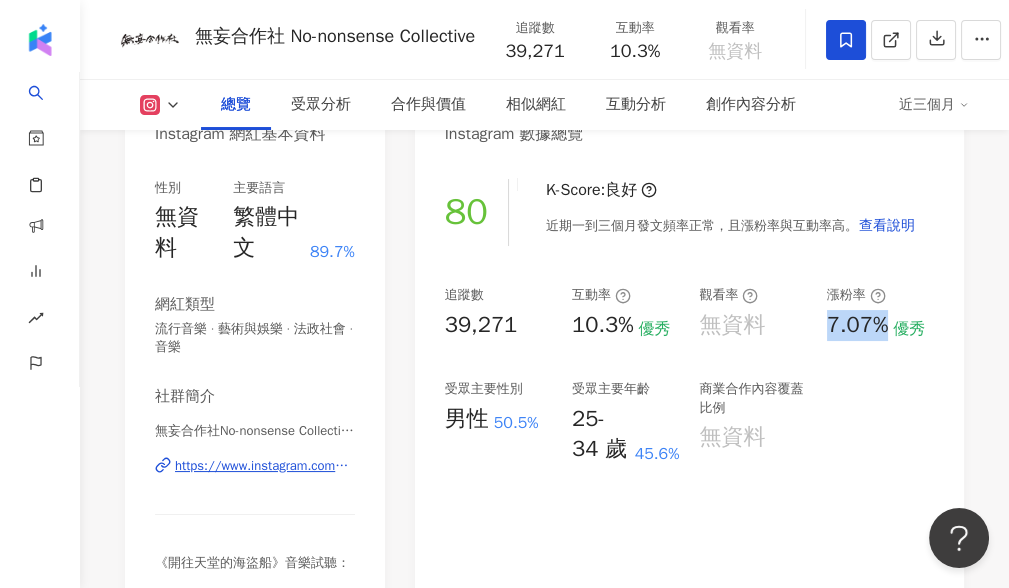 drag, startPoint x: 826, startPoint y: 320, endPoint x: 885, endPoint y: 322, distance: 59.03389 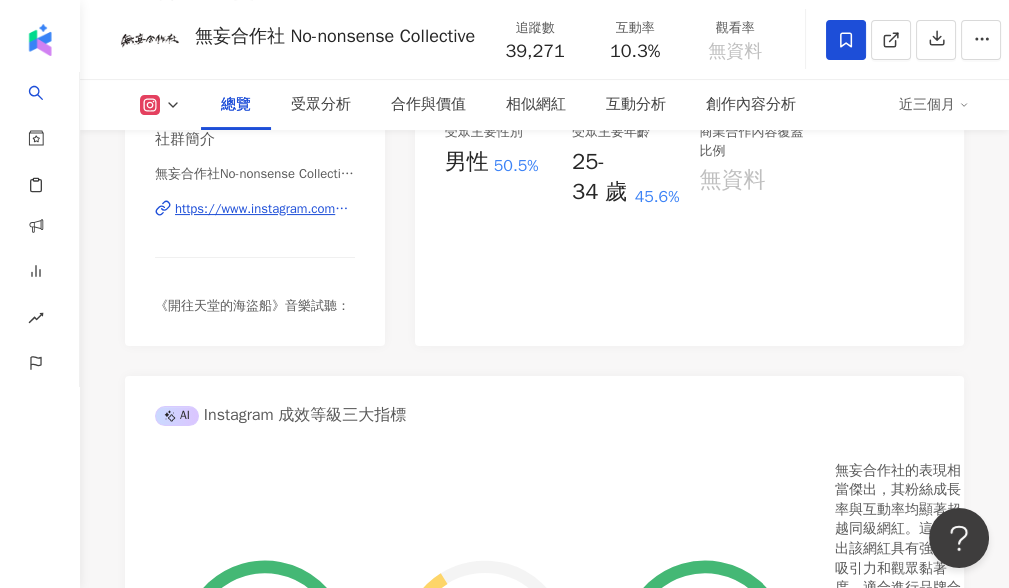 scroll, scrollTop: 444, scrollLeft: 0, axis: vertical 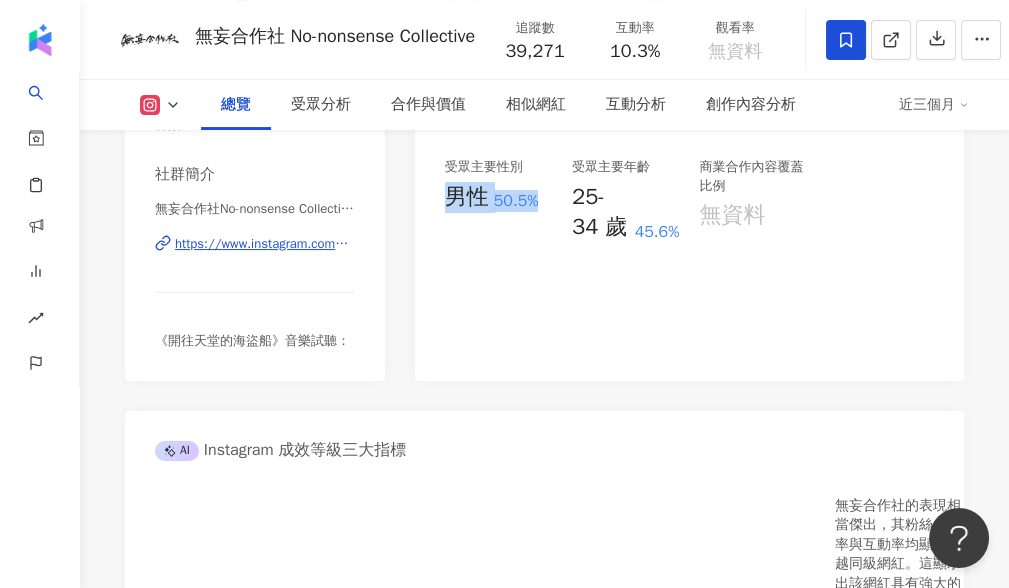 drag, startPoint x: 452, startPoint y: 202, endPoint x: 538, endPoint y: 194, distance: 86.37129 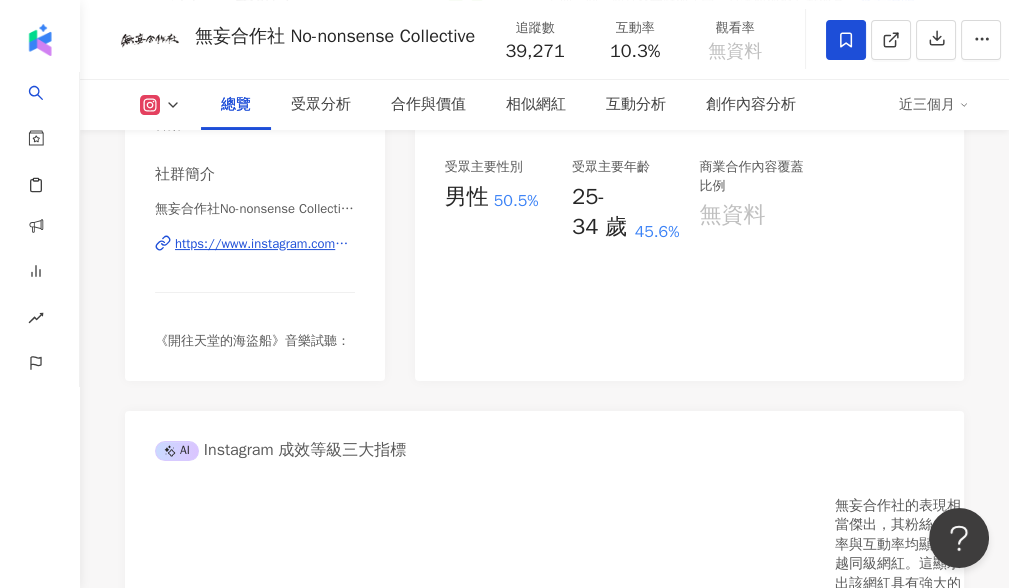 drag, startPoint x: 861, startPoint y: 255, endPoint x: 531, endPoint y: 32, distance: 398.28256 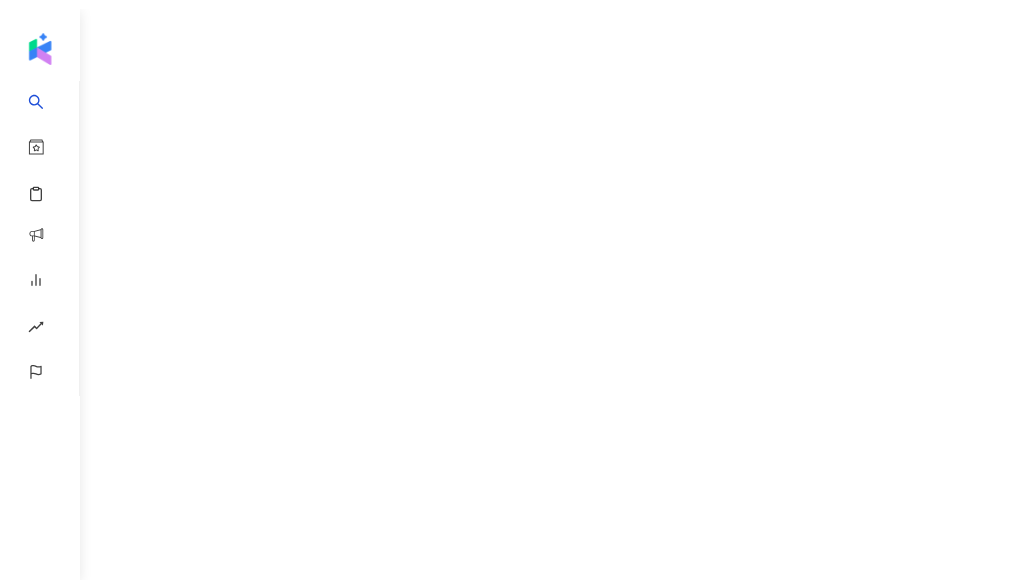 scroll, scrollTop: 0, scrollLeft: 0, axis: both 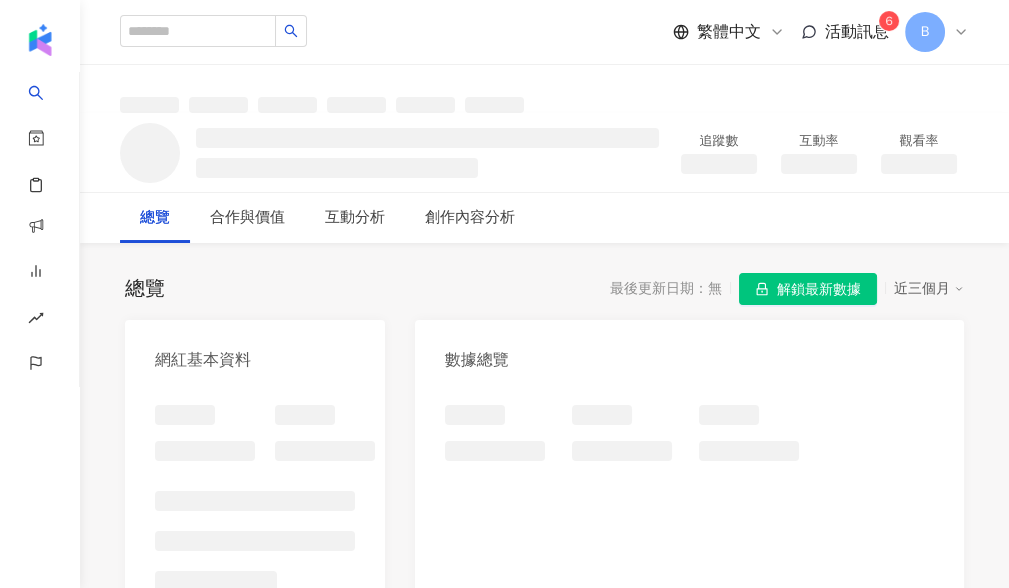 click at bounding box center (544, 89) 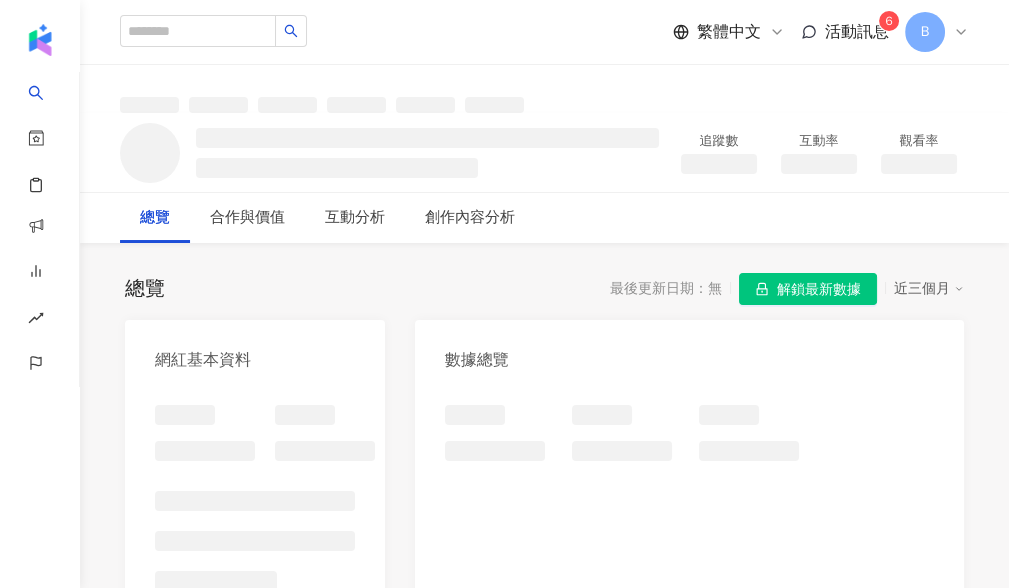 click on "解鎖最新數據" at bounding box center [819, 290] 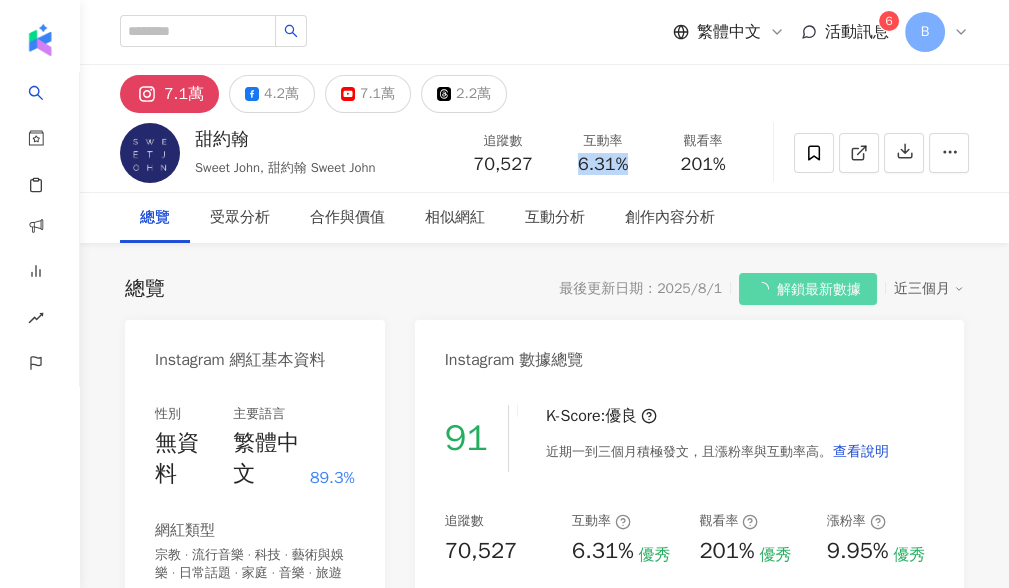 drag, startPoint x: 588, startPoint y: 162, endPoint x: 627, endPoint y: 161, distance: 39.012817 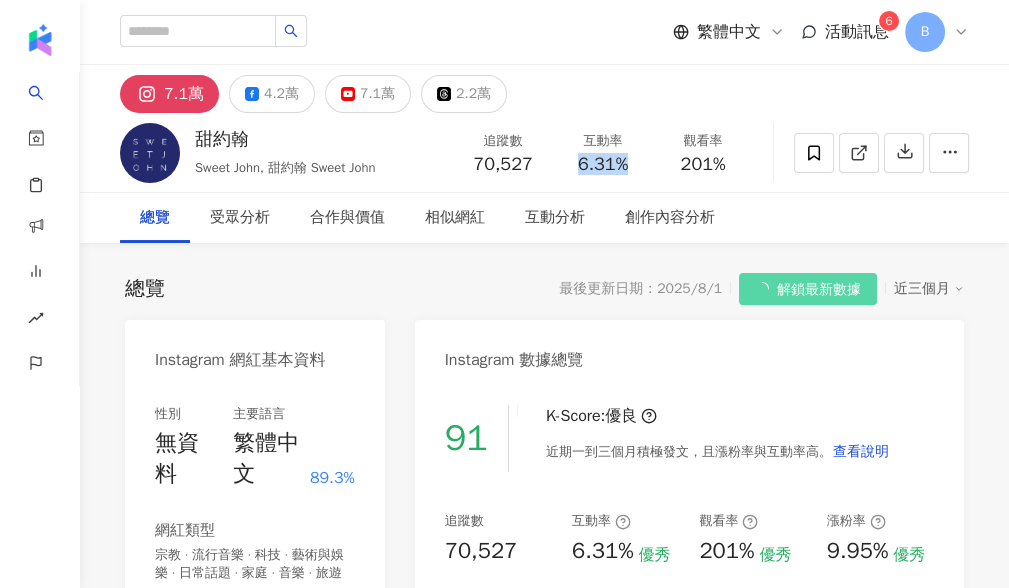 click on "6.31%" at bounding box center [603, 165] 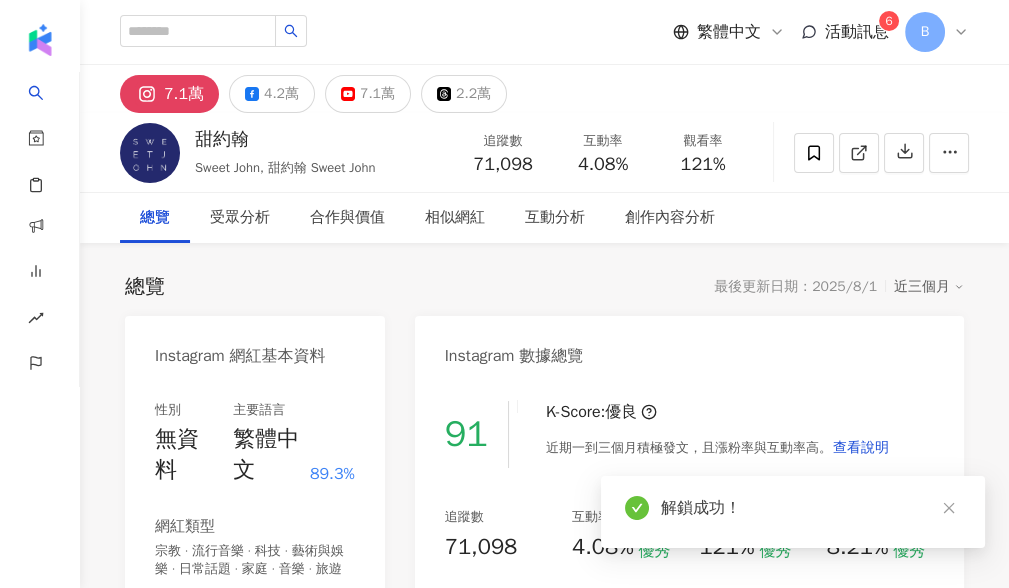 click on "總覽 受眾分析 合作與價值 相似網紅 互動分析 創作內容分析" at bounding box center [544, 218] 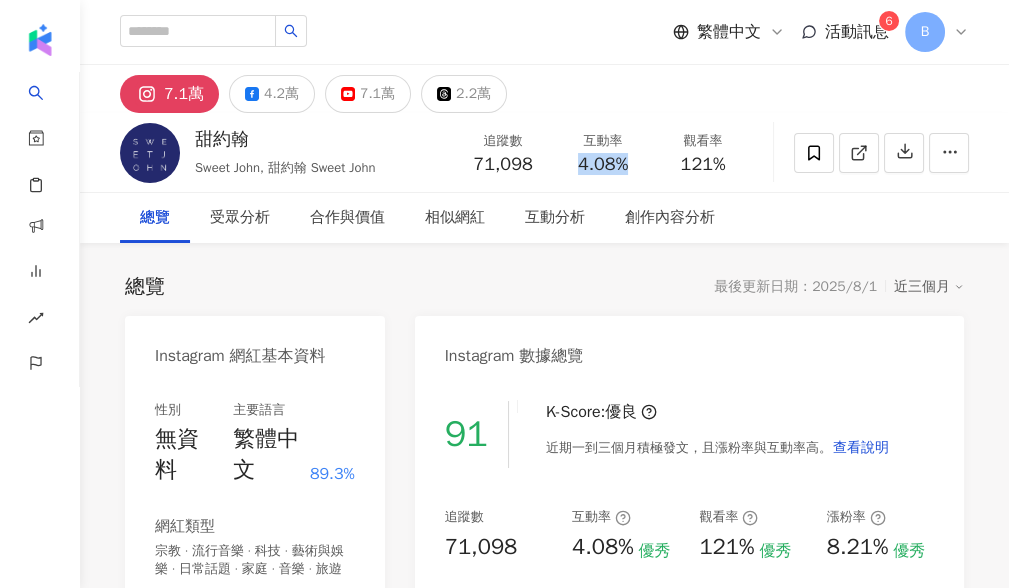 drag, startPoint x: 797, startPoint y: 95, endPoint x: 680, endPoint y: 144, distance: 126.84637 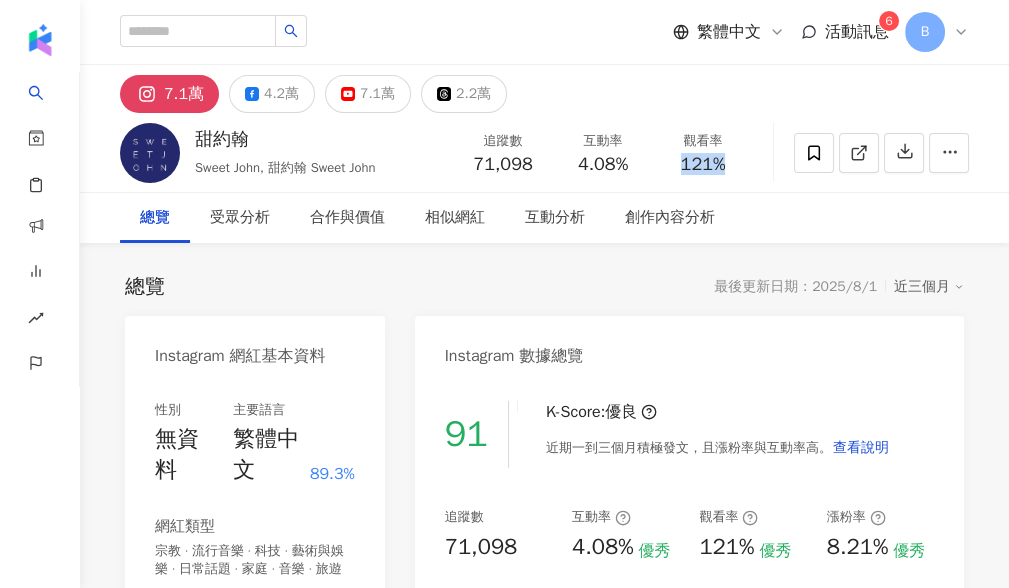 drag, startPoint x: 682, startPoint y: 165, endPoint x: 723, endPoint y: 162, distance: 41.109608 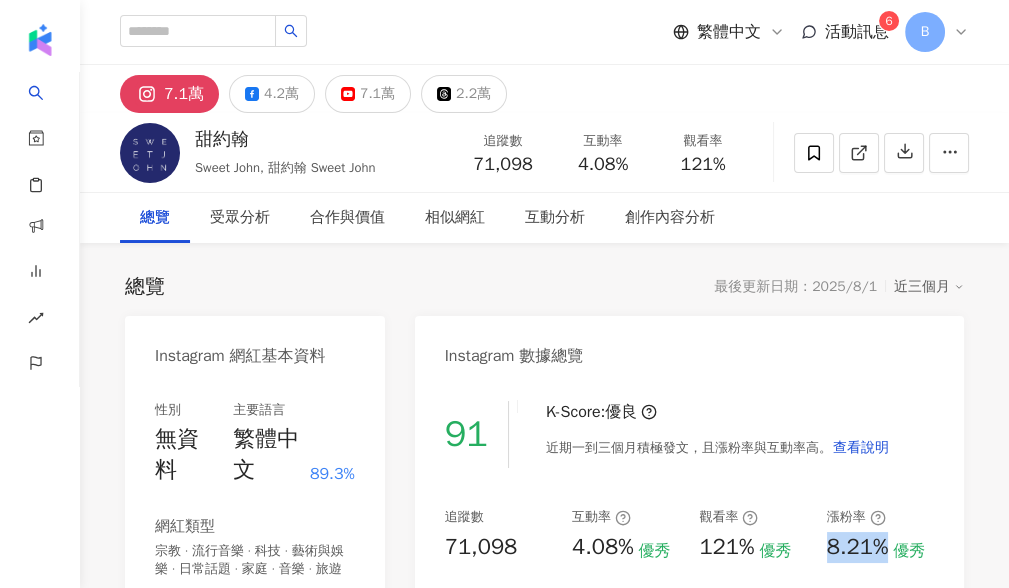 drag, startPoint x: 828, startPoint y: 543, endPoint x: 883, endPoint y: 548, distance: 55.226807 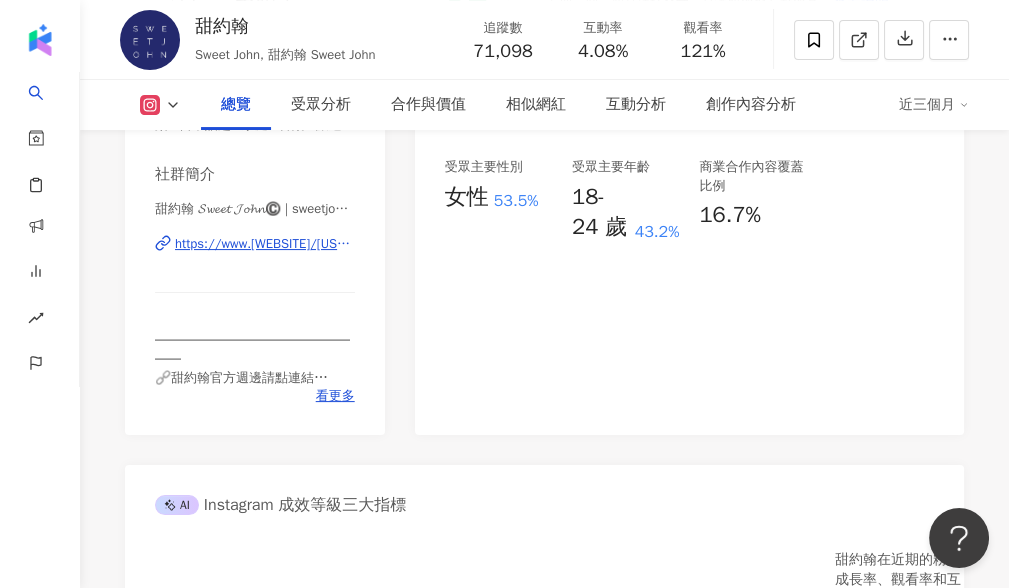 scroll, scrollTop: 0, scrollLeft: 0, axis: both 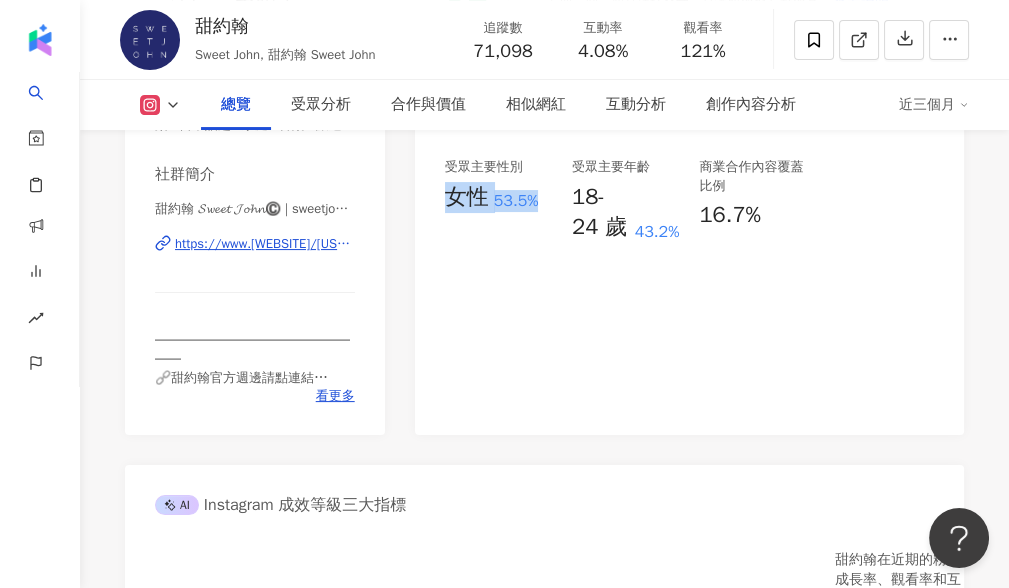 drag, startPoint x: 449, startPoint y: 196, endPoint x: 545, endPoint y: 208, distance: 96.74709 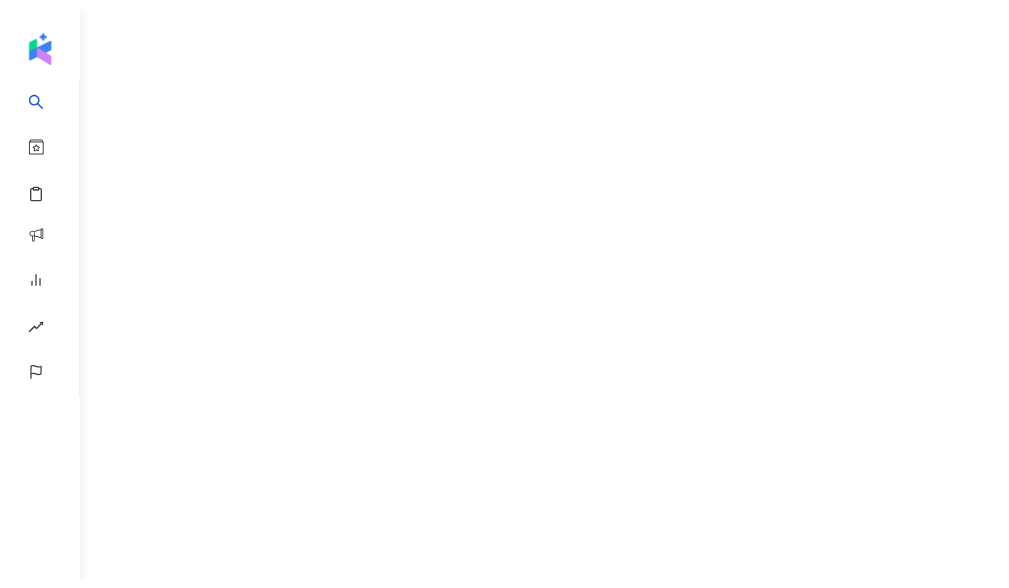 scroll, scrollTop: 0, scrollLeft: 0, axis: both 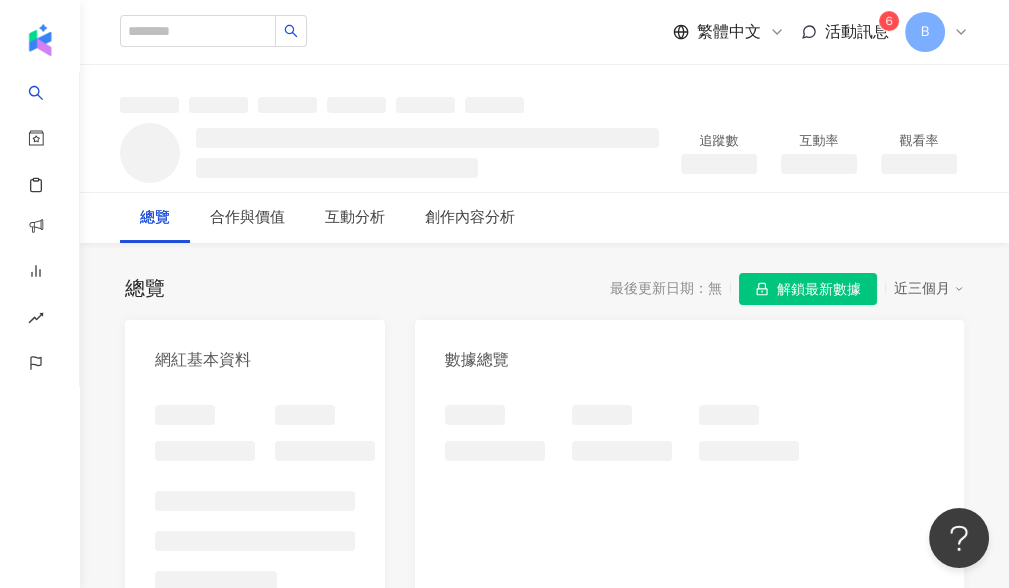 click on "解鎖最新數據" at bounding box center [819, 290] 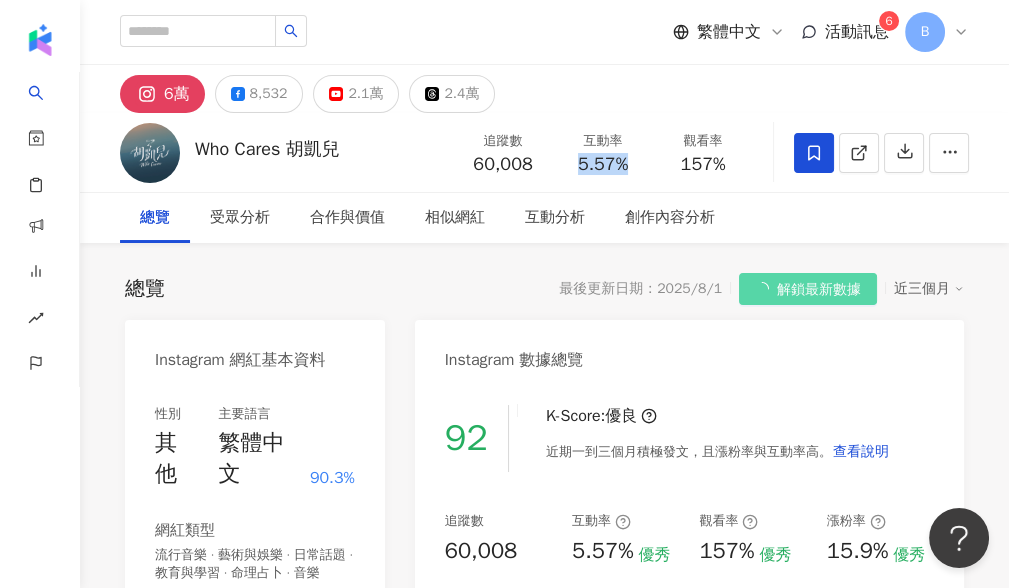 drag, startPoint x: 596, startPoint y: 163, endPoint x: 638, endPoint y: 165, distance: 42.047592 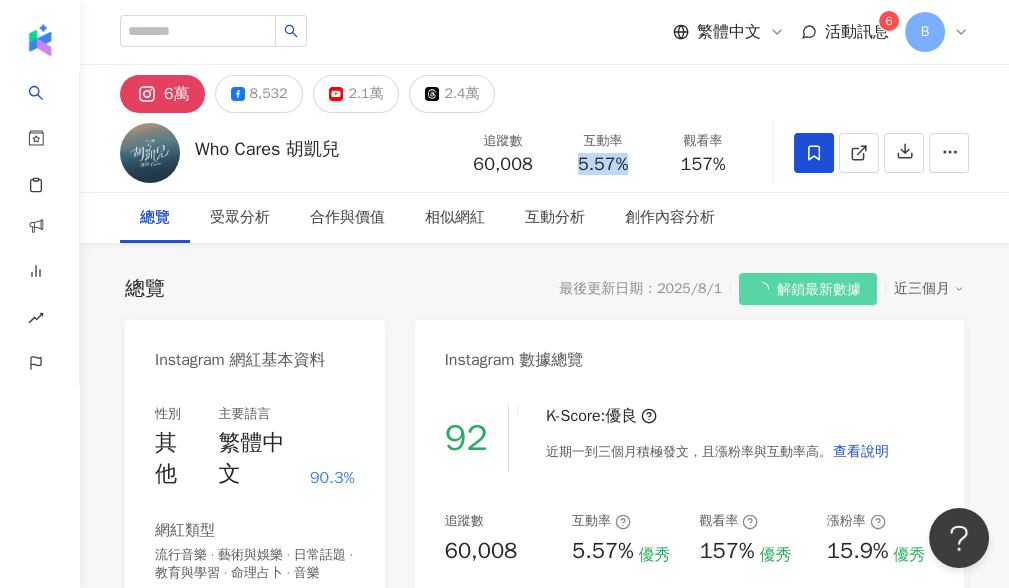 click on "5.57%" at bounding box center (603, 165) 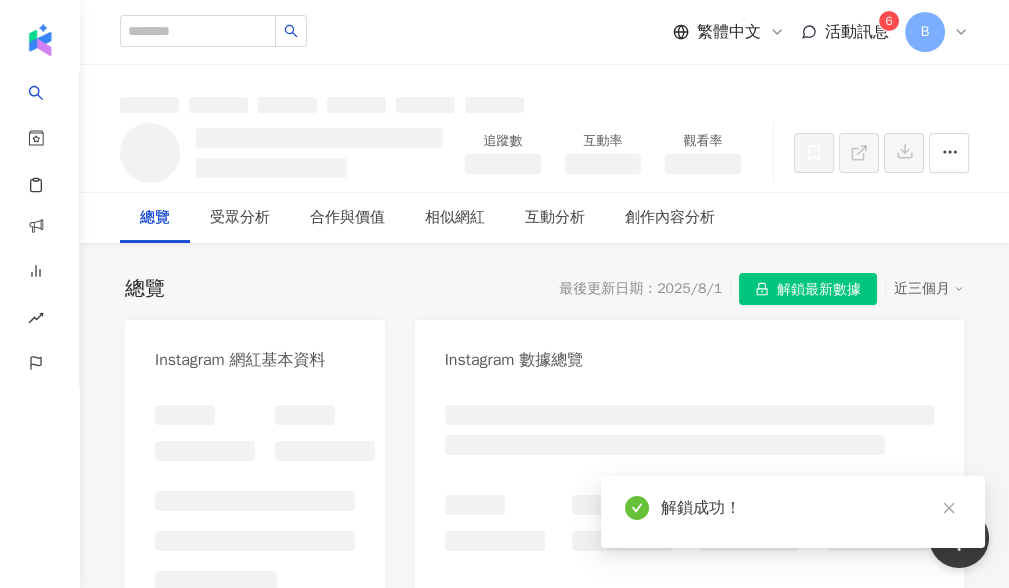 click at bounding box center [544, 89] 